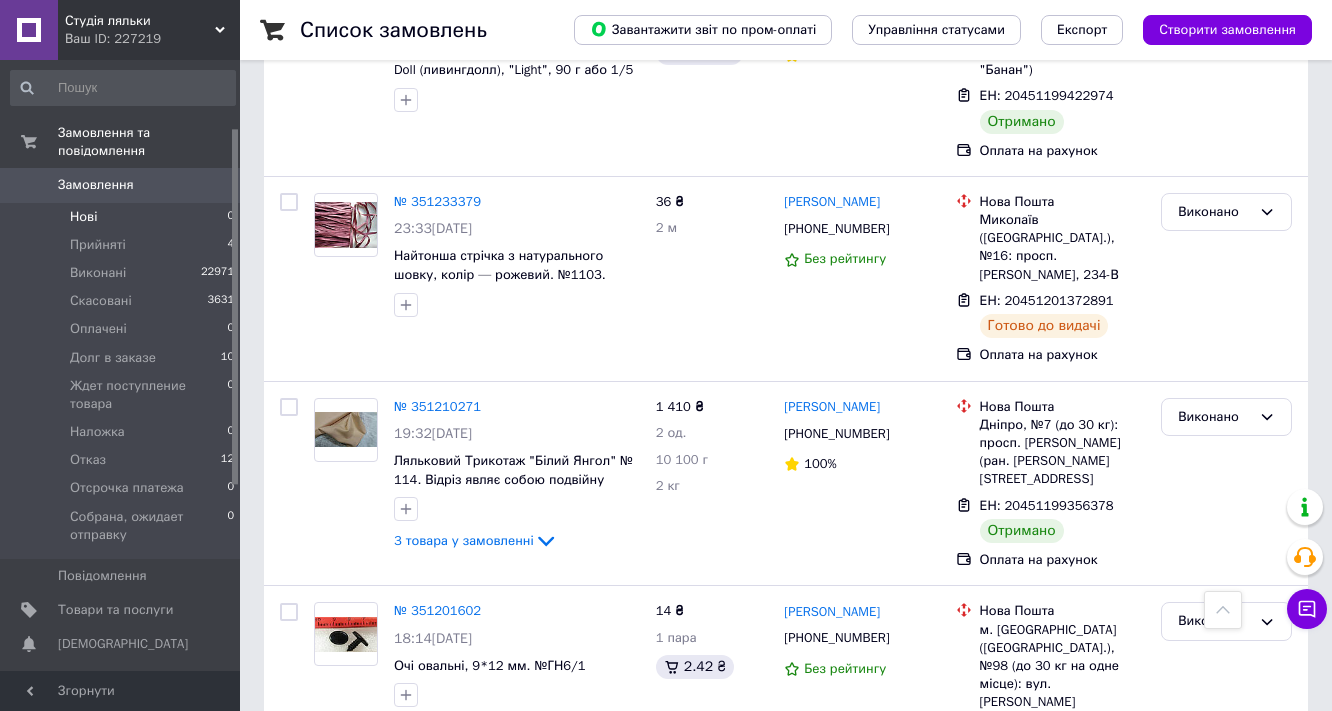 scroll, scrollTop: 4560, scrollLeft: 0, axis: vertical 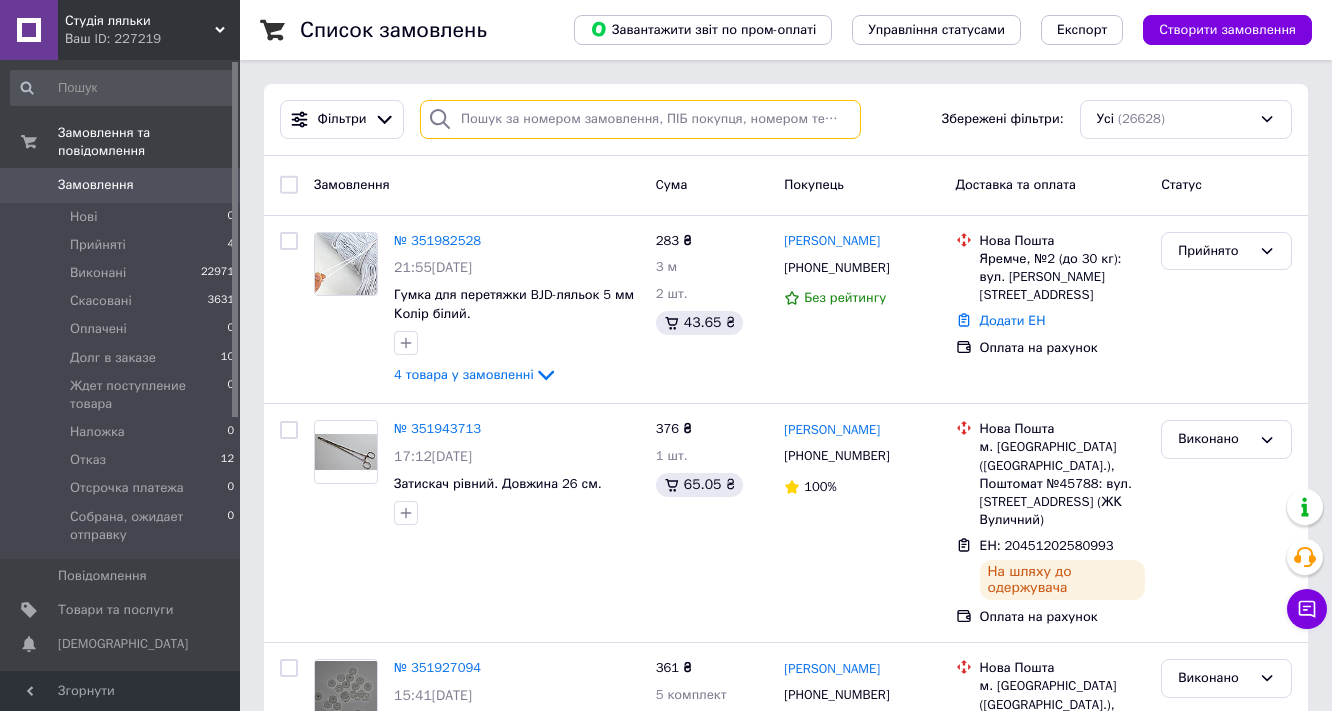 click at bounding box center [640, 119] 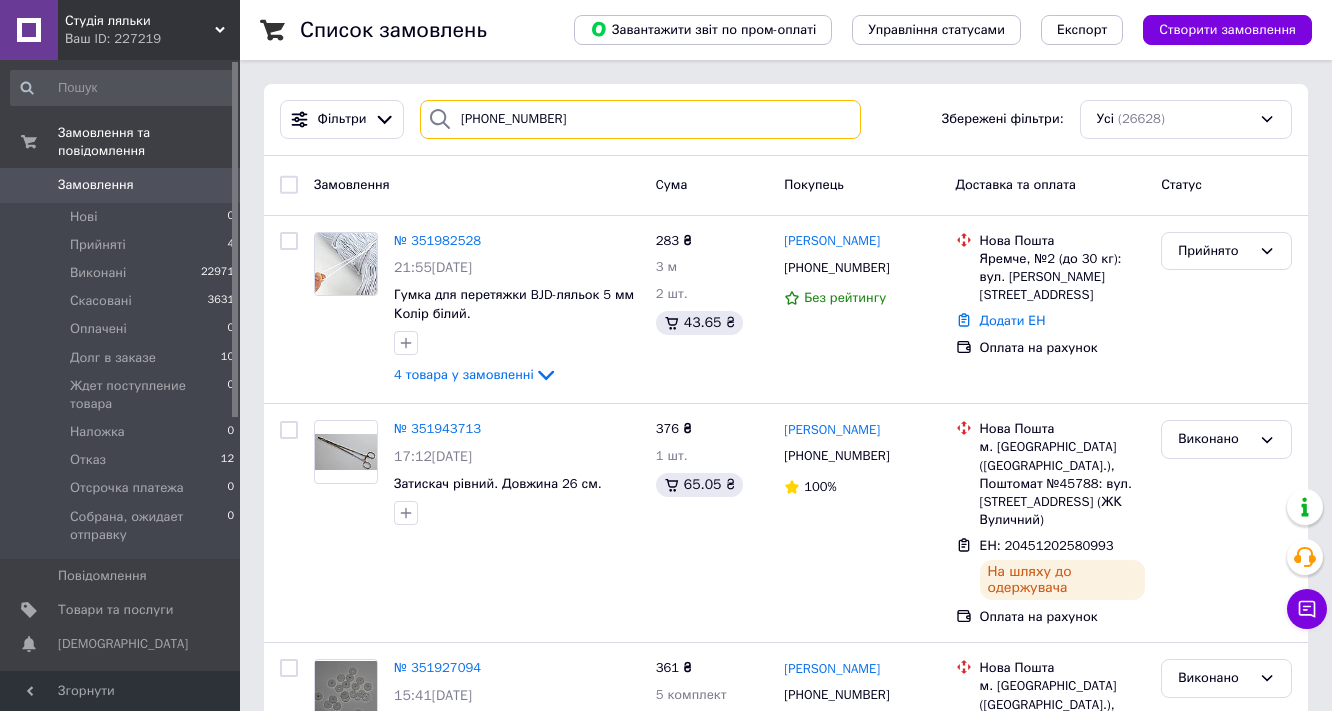 type on "[PHONE_NUMBER]" 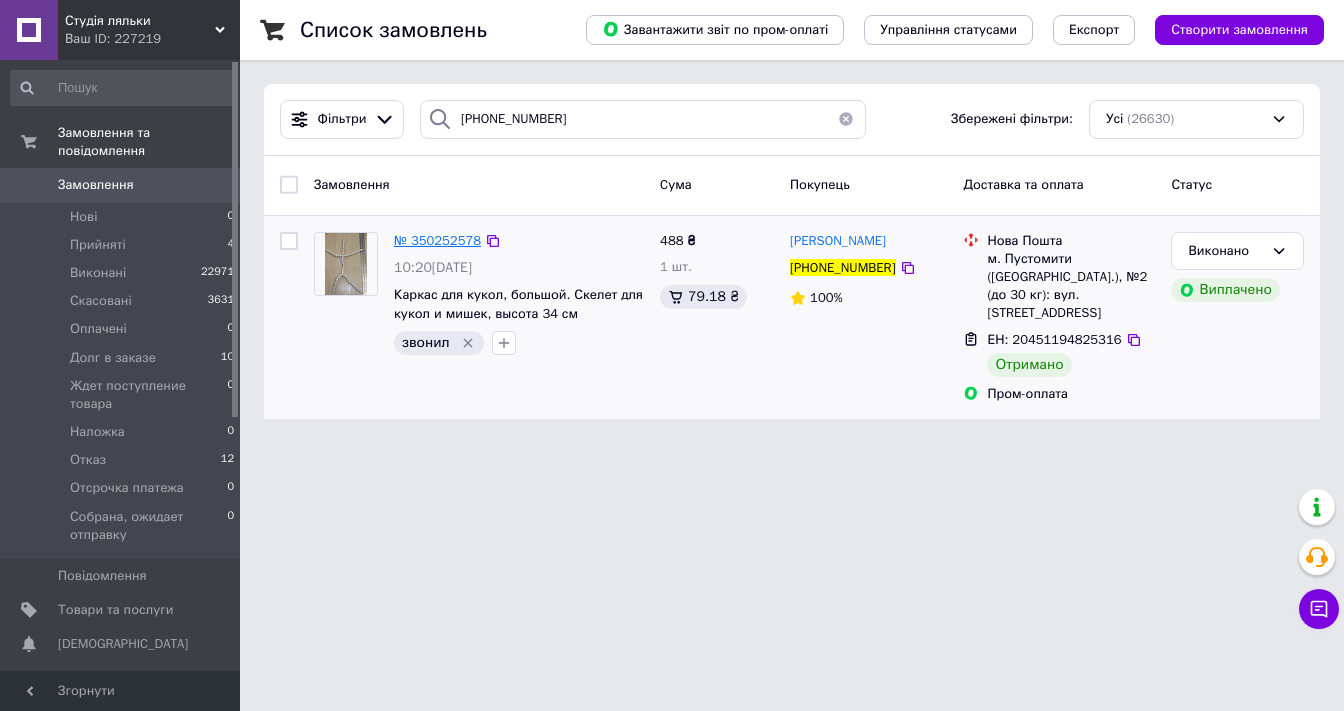 click on "№ 350252578" at bounding box center [437, 240] 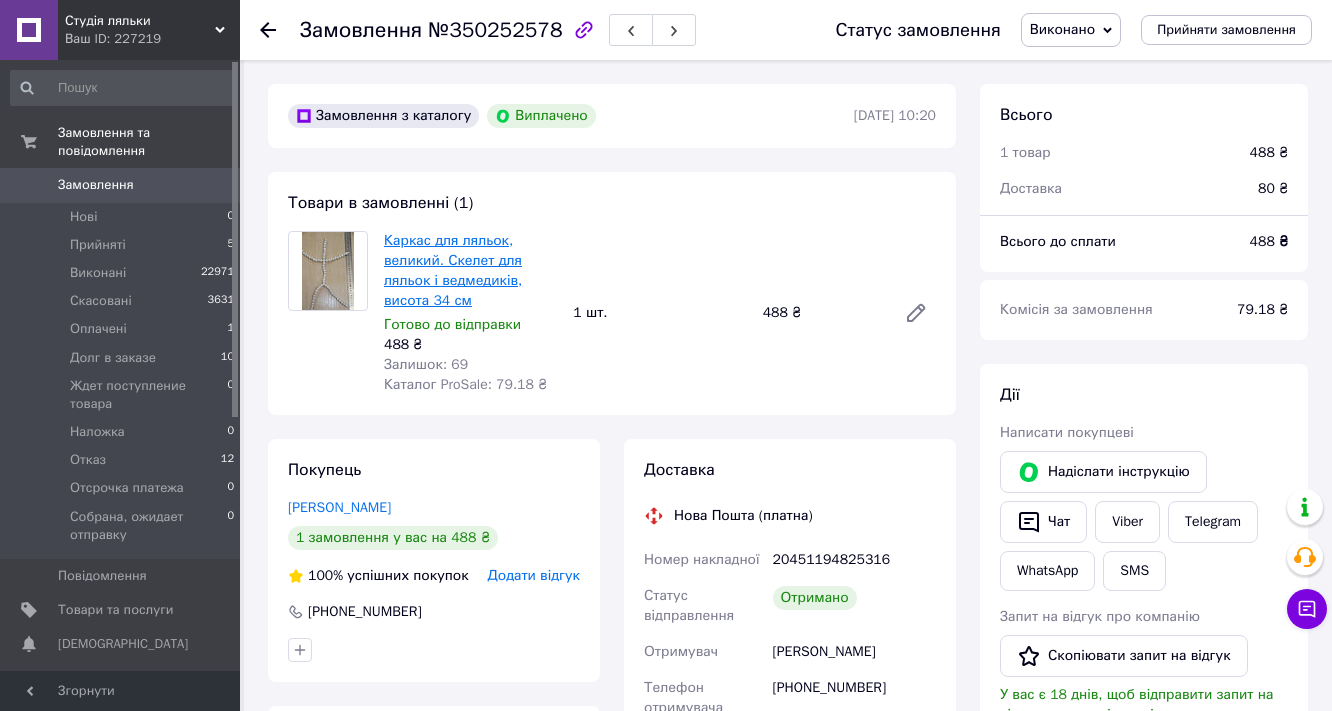 scroll, scrollTop: 68, scrollLeft: 0, axis: vertical 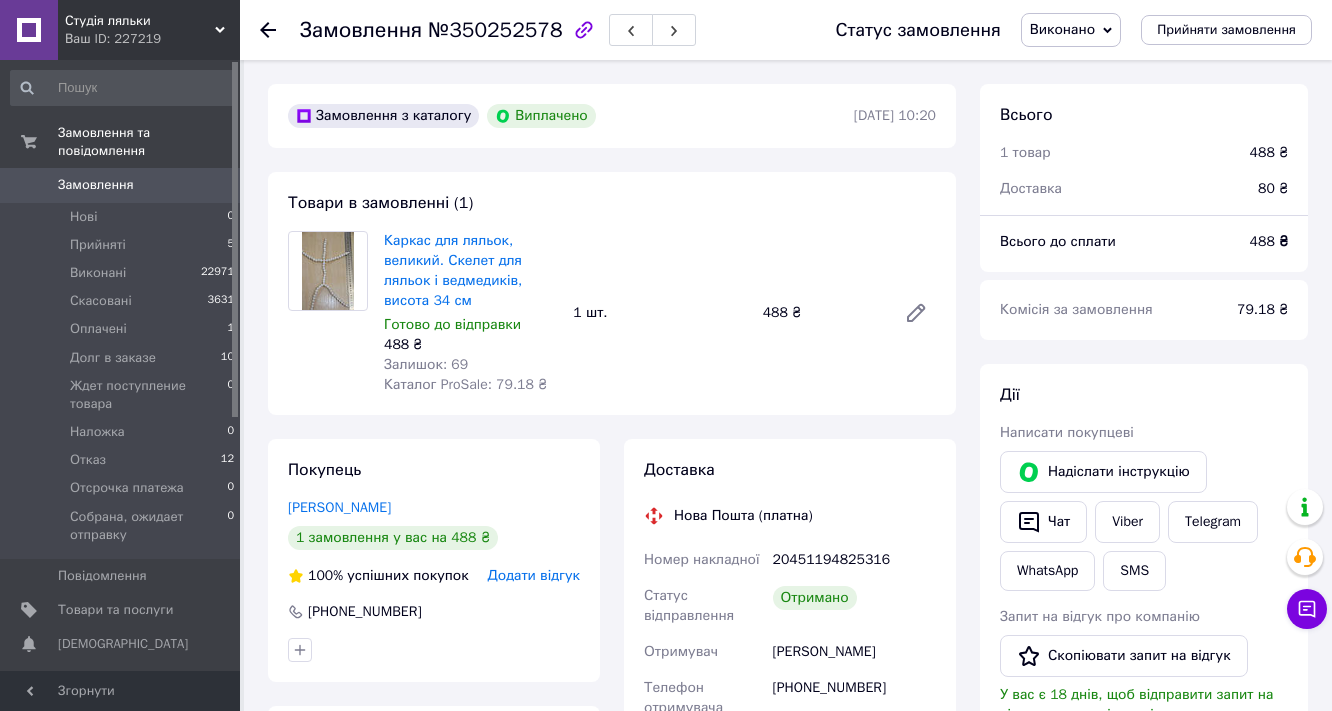 click on "Замовлення" at bounding box center [96, 185] 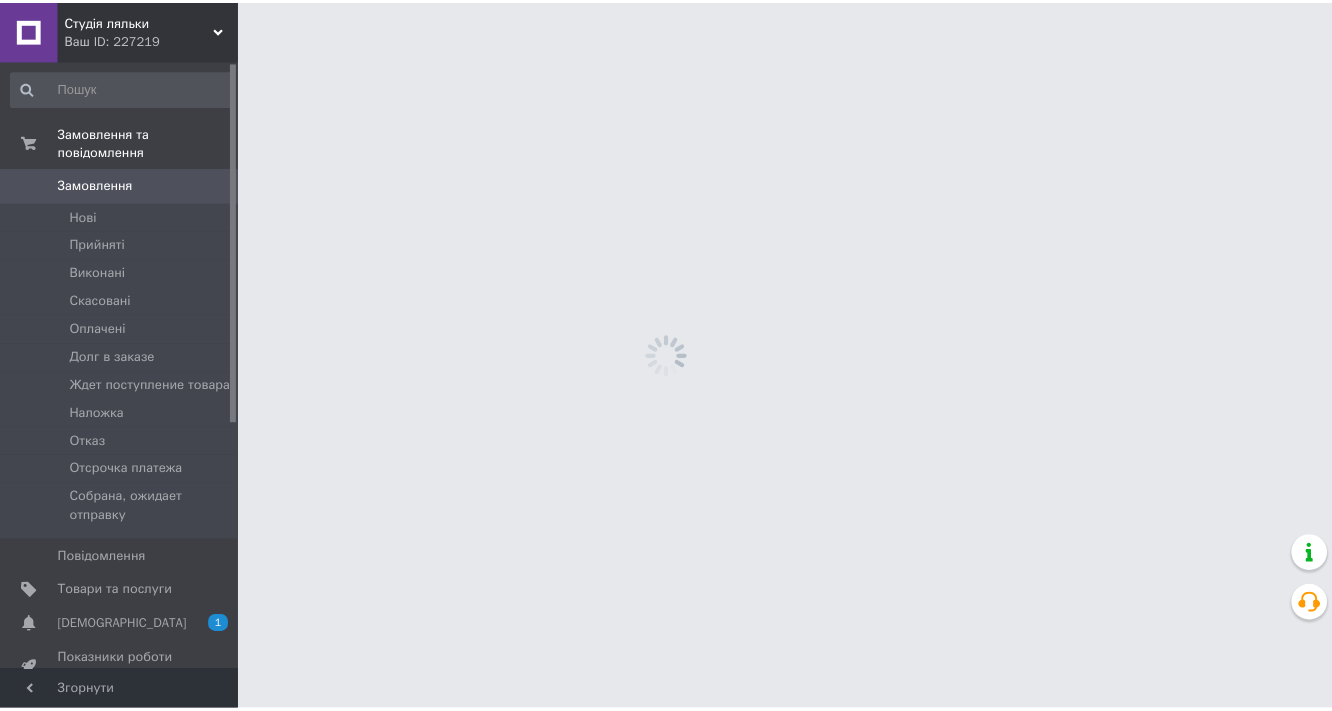 scroll, scrollTop: 0, scrollLeft: 0, axis: both 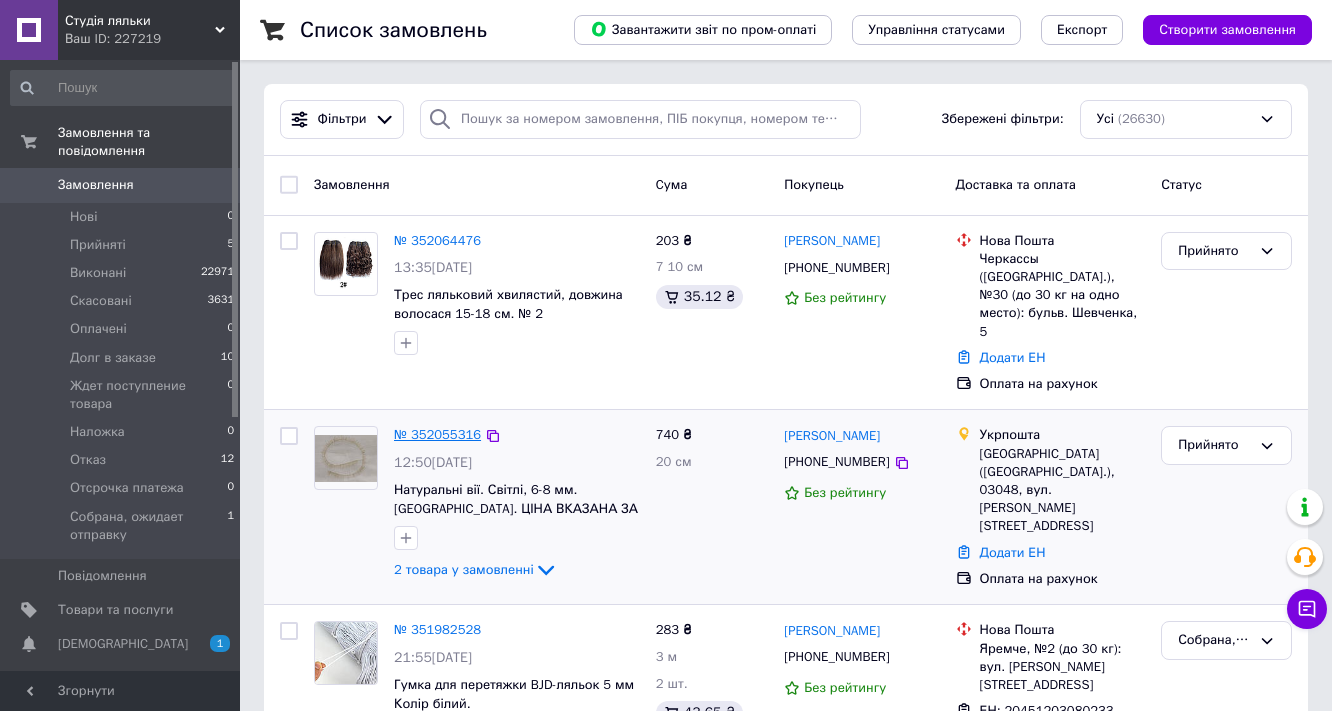 click on "№ 352055316" at bounding box center (437, 434) 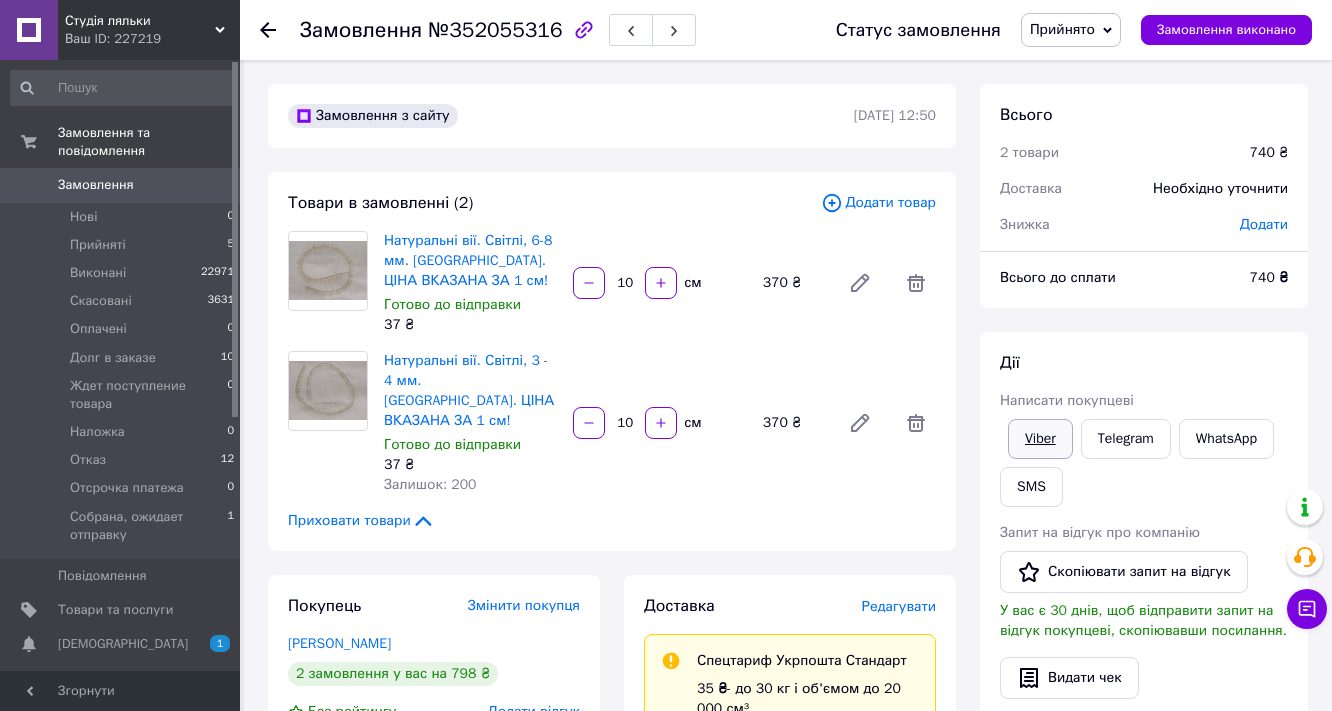 click on "Viber" at bounding box center [1040, 439] 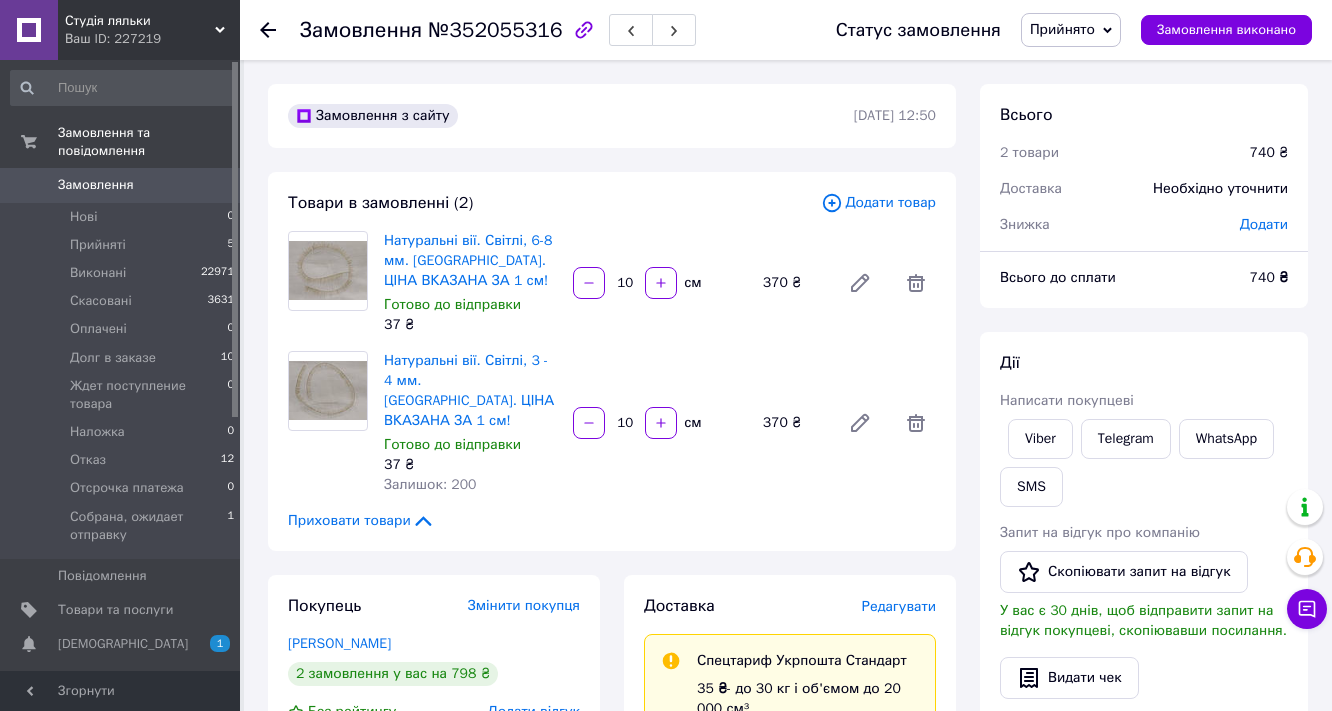 click 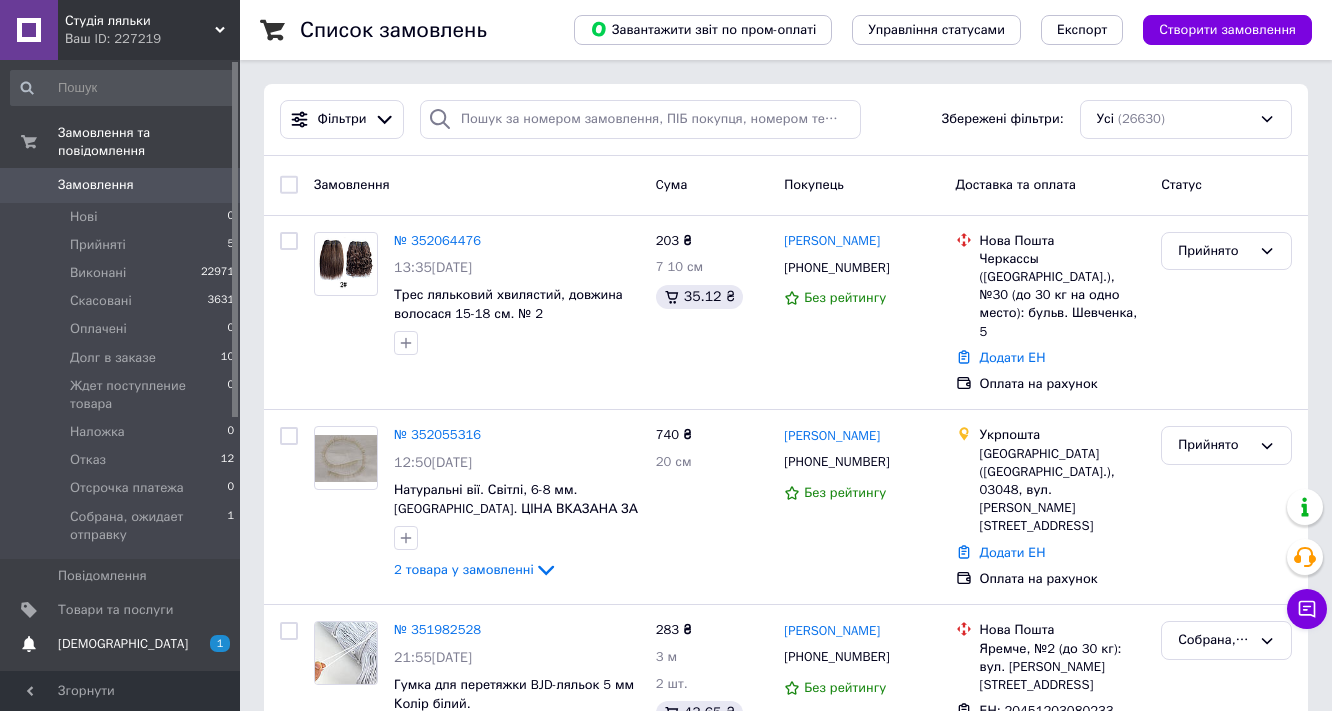 click on "[DEMOGRAPHIC_DATA]" at bounding box center [121, 644] 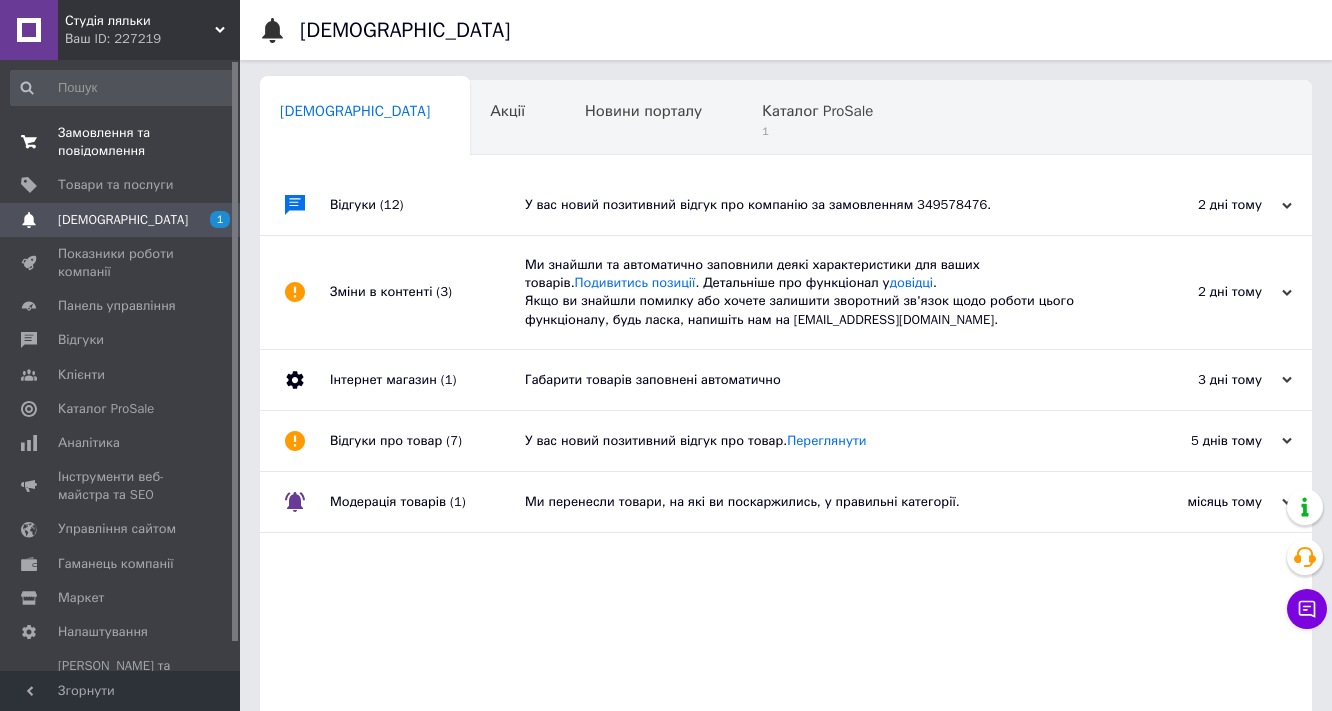click on "Замовлення та повідомлення" at bounding box center (121, 142) 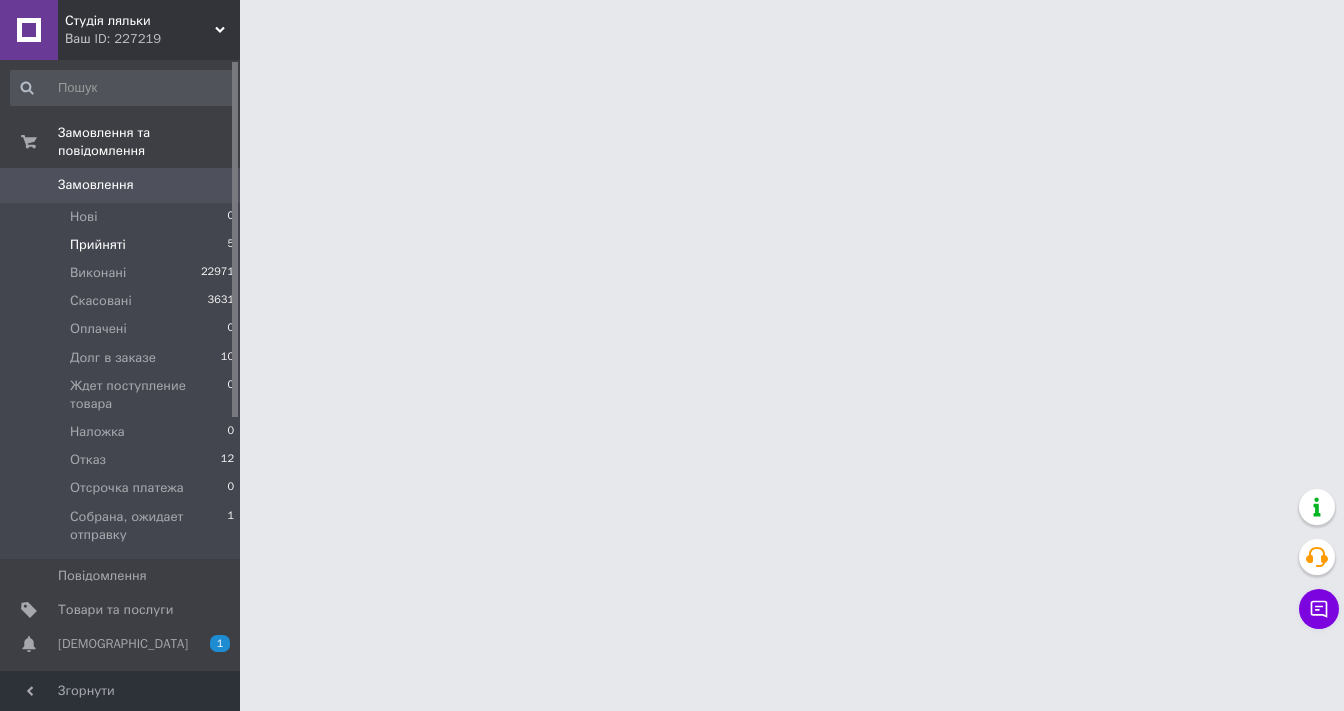 click on "Прийняті" at bounding box center (98, 245) 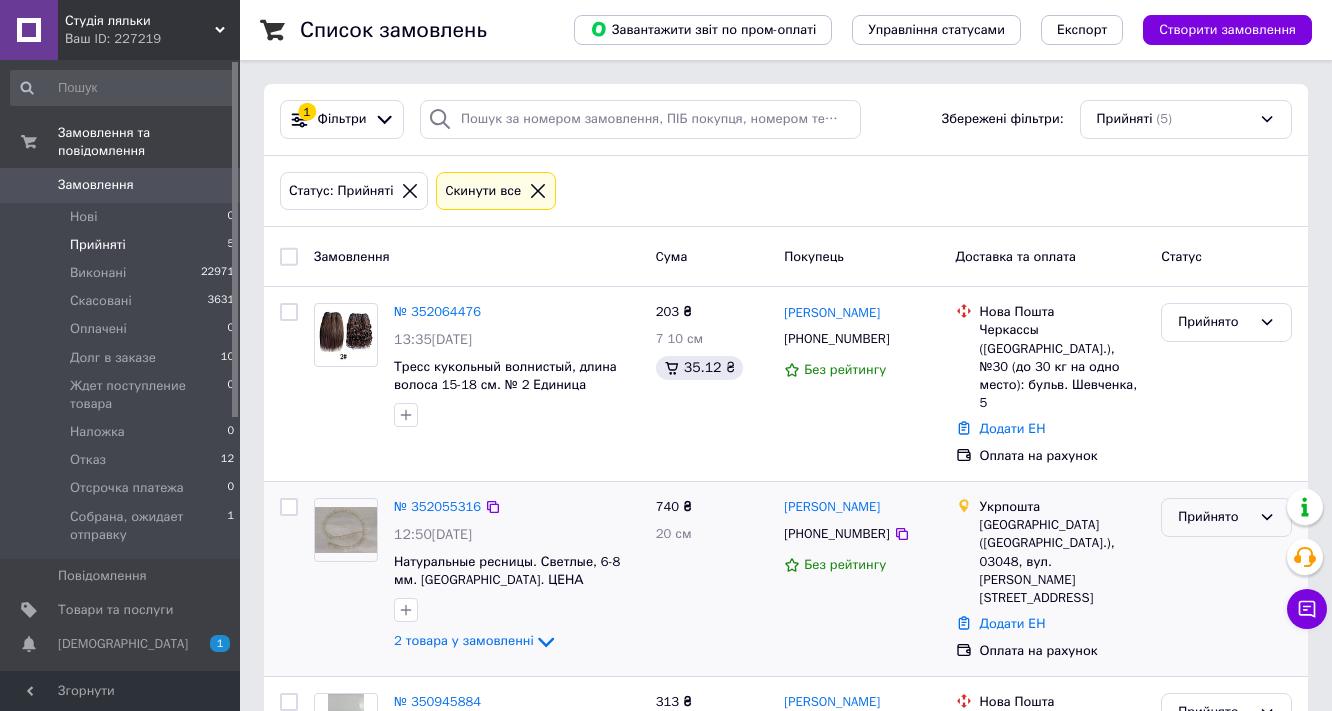 click on "Прийнято" at bounding box center [1214, 517] 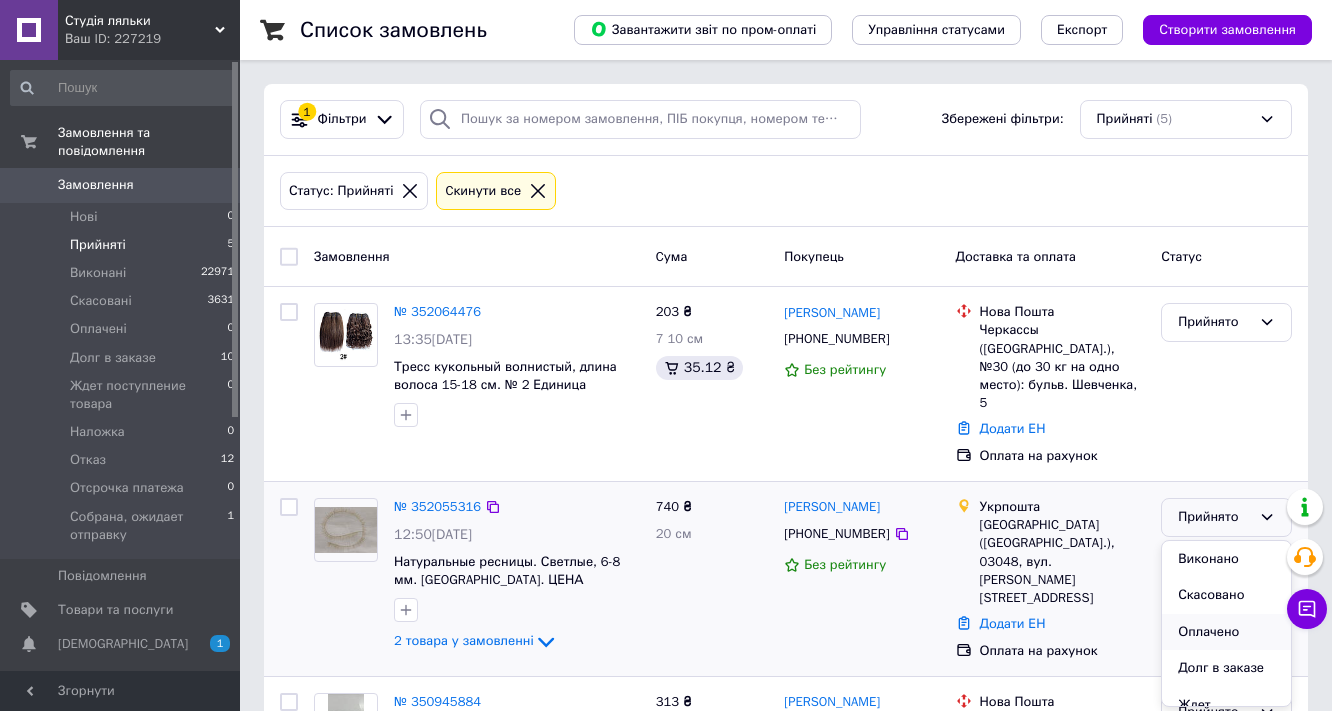 click on "Оплачено" at bounding box center [1226, 632] 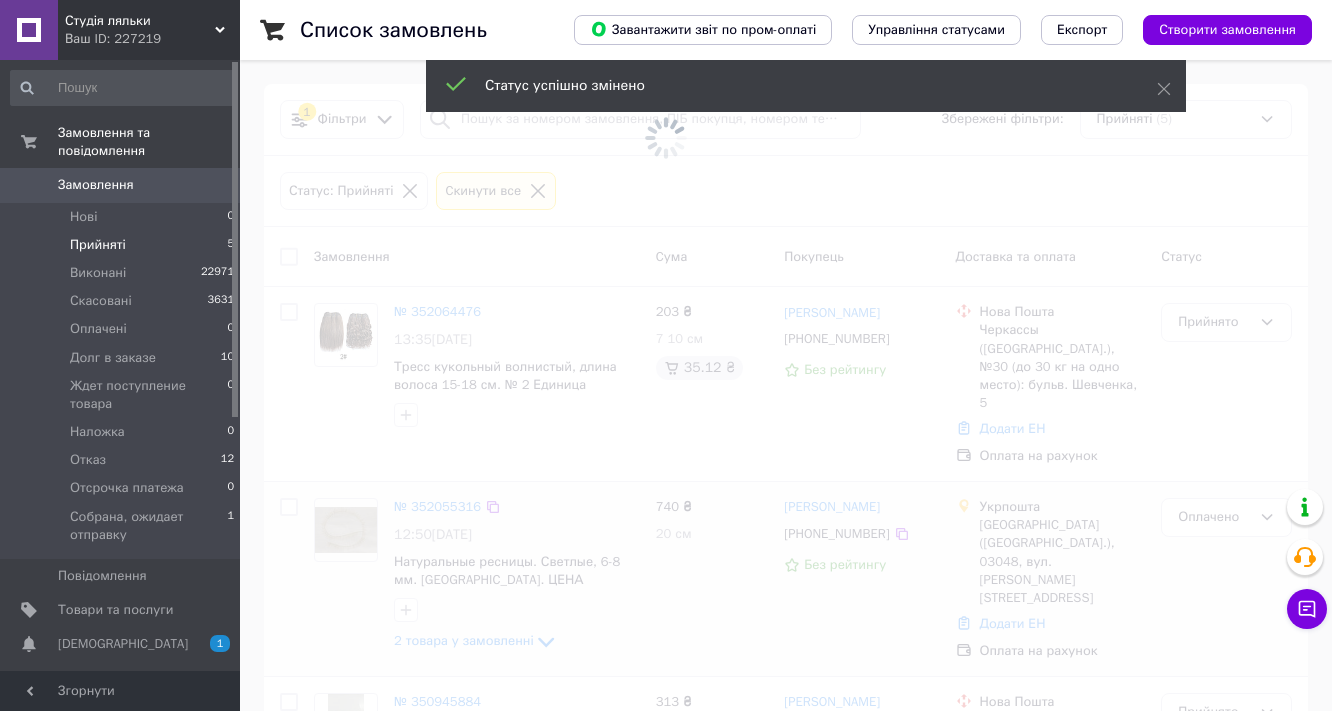 click at bounding box center [666, 355] 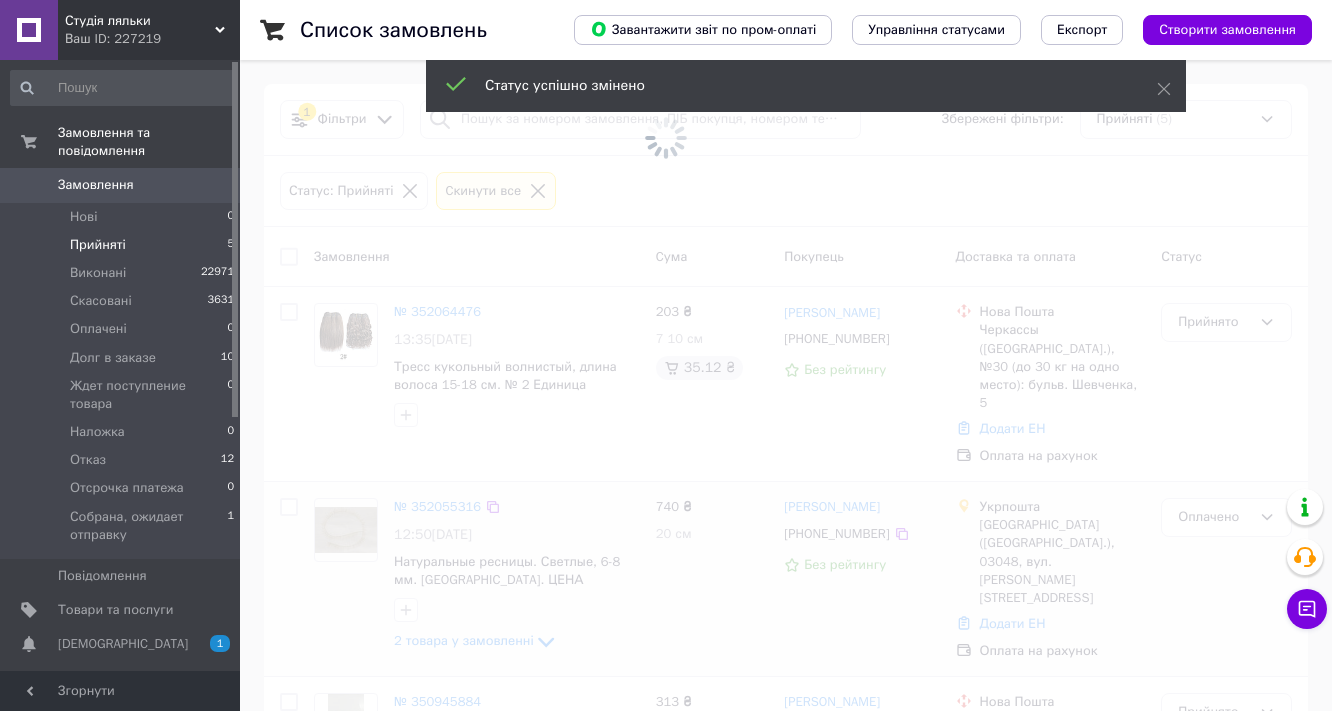 click at bounding box center [666, 355] 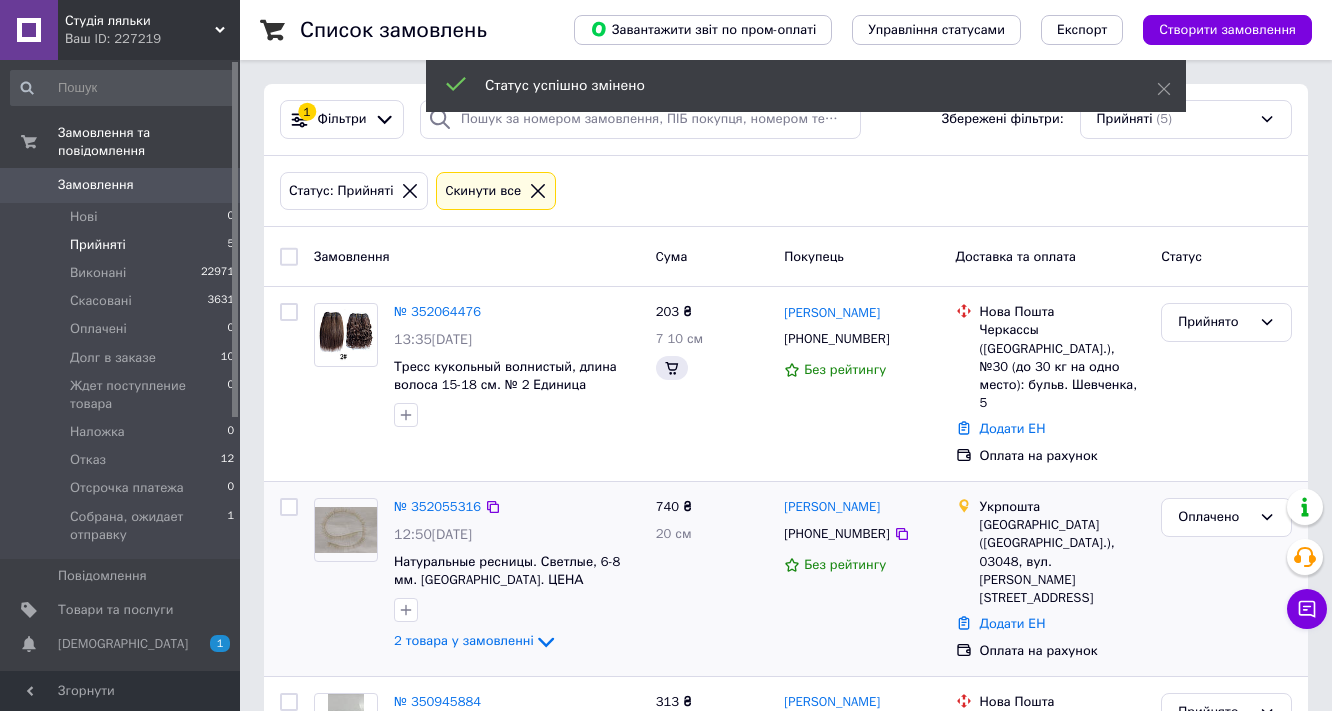 click 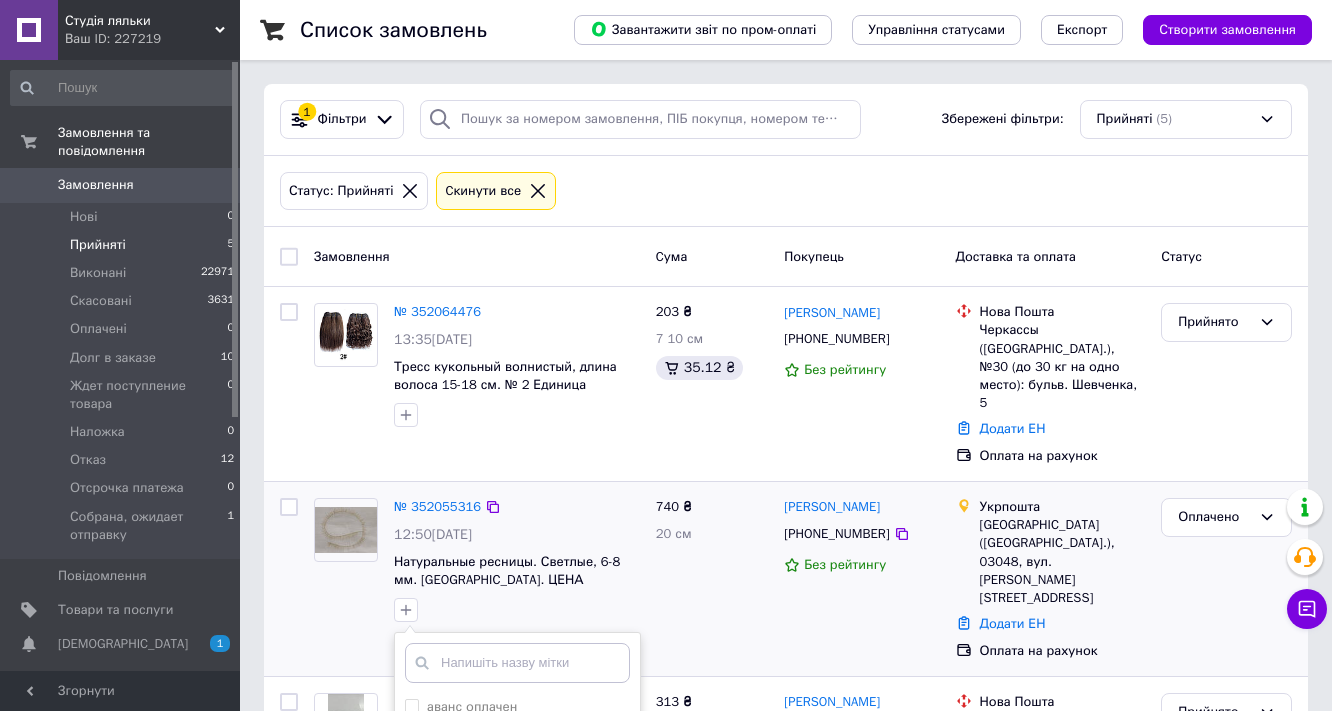 click at bounding box center (517, 663) 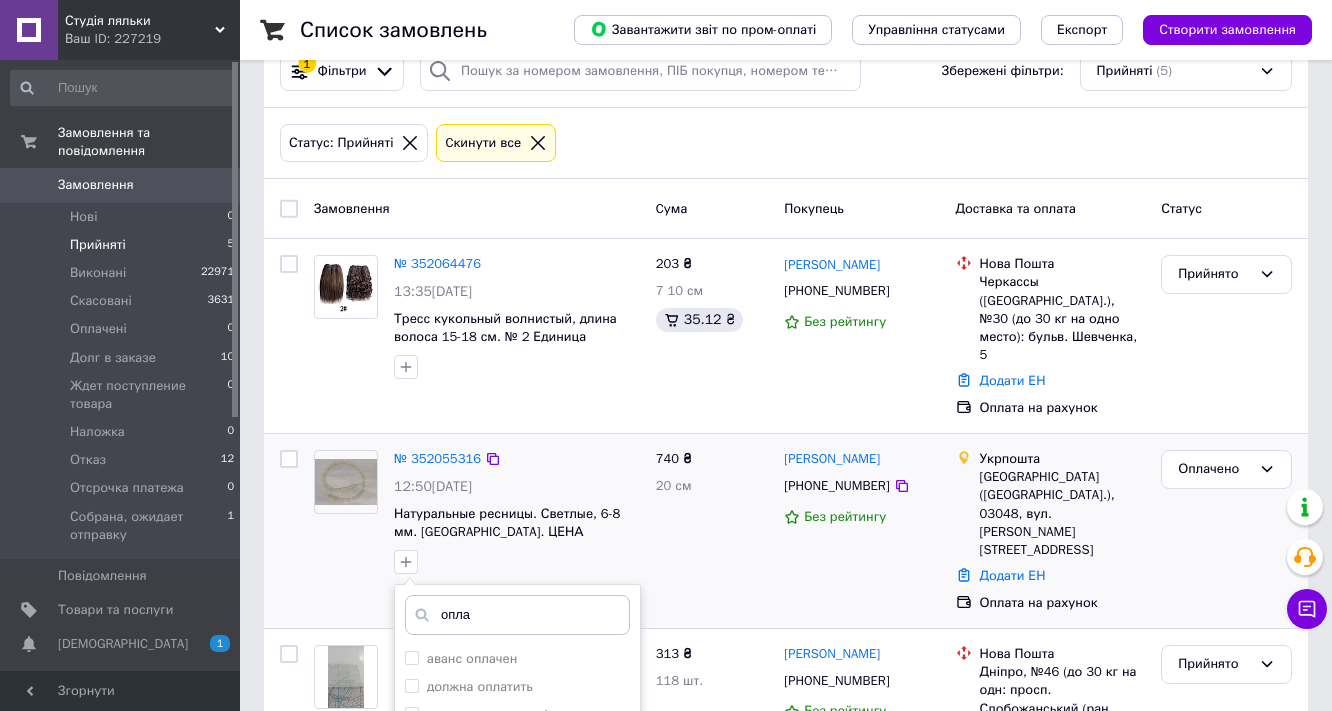scroll, scrollTop: 160, scrollLeft: 0, axis: vertical 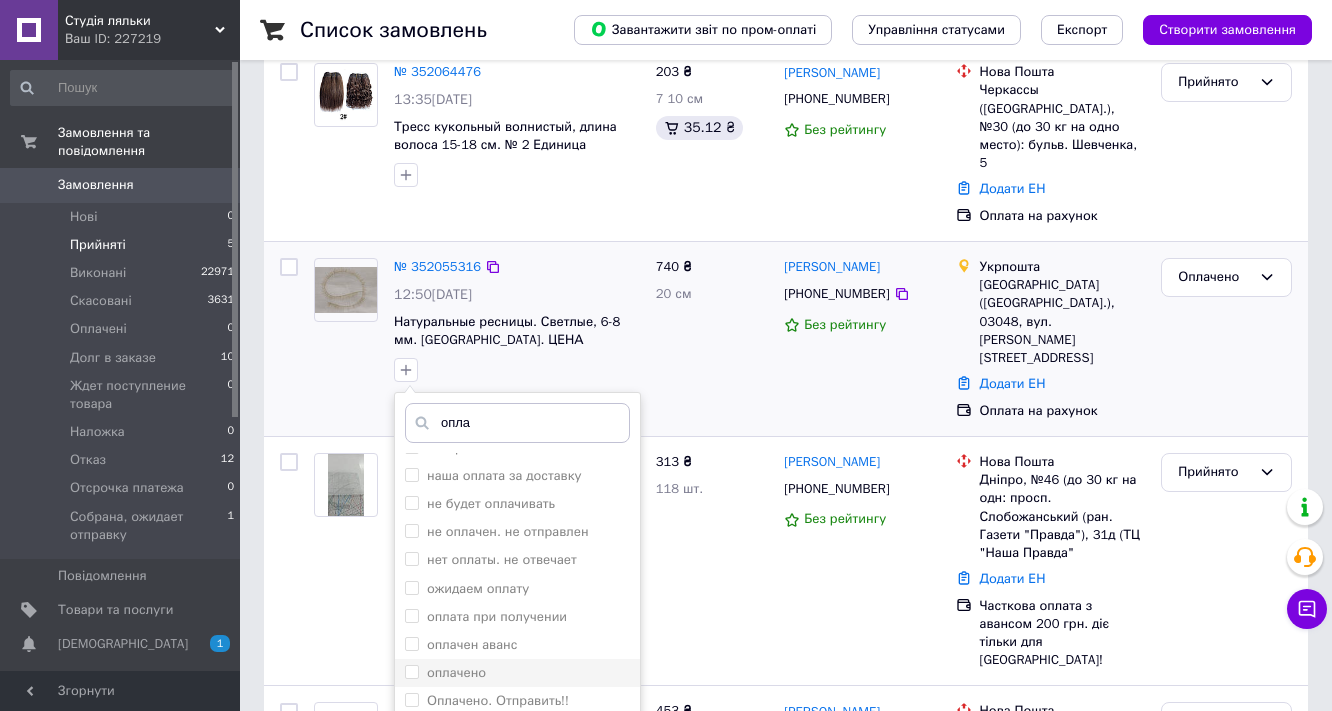 type on "опла" 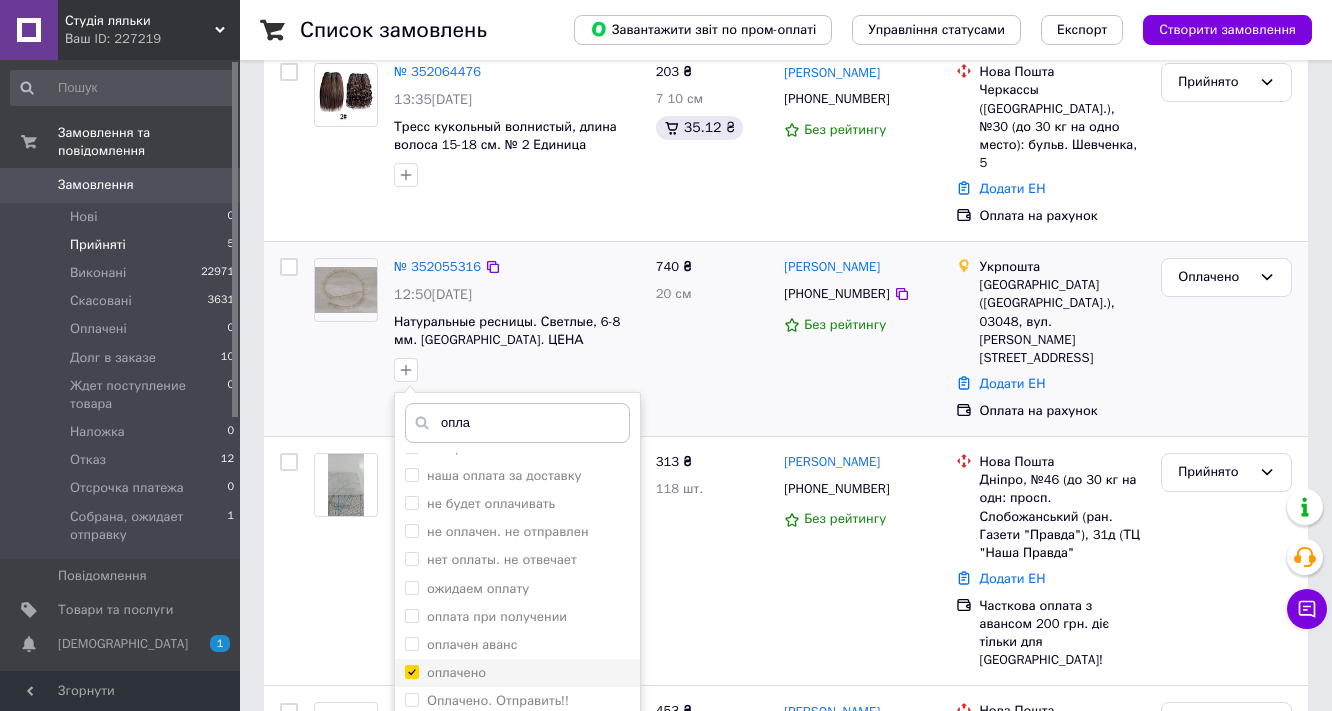 click on "оплачено" at bounding box center (411, 671) 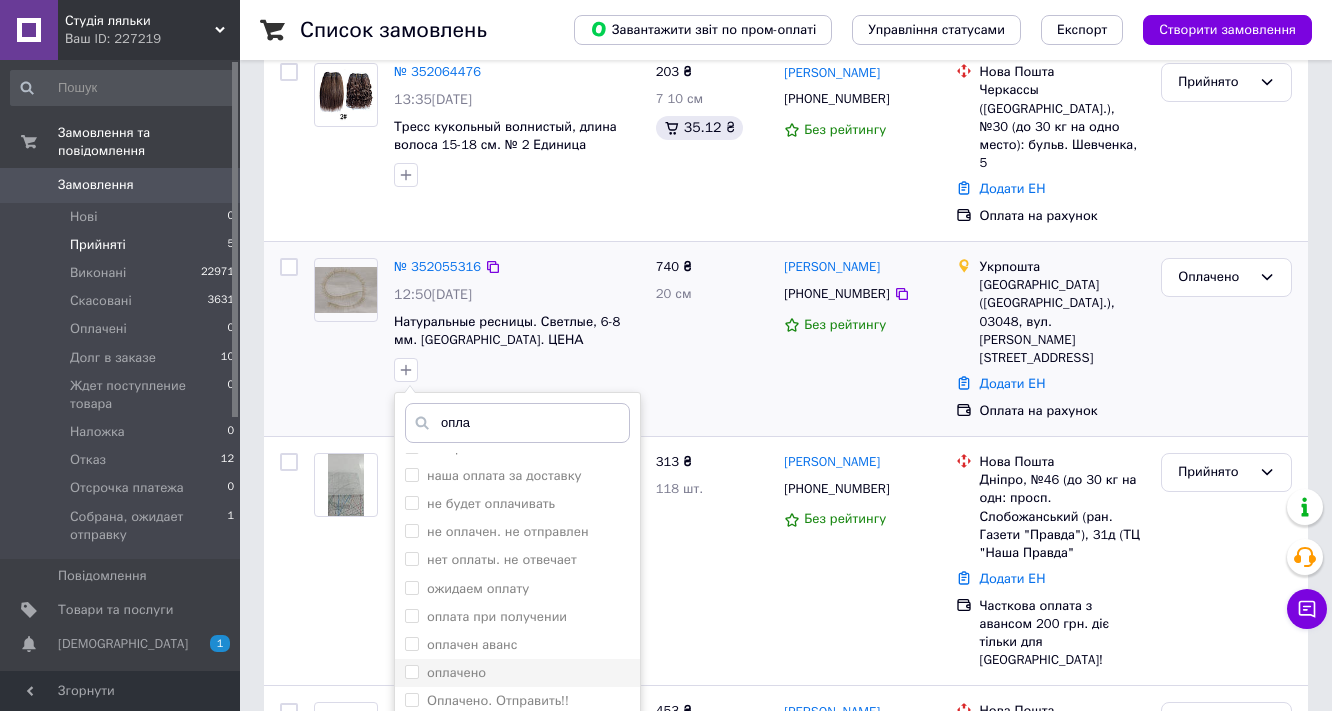 checkbox on "false" 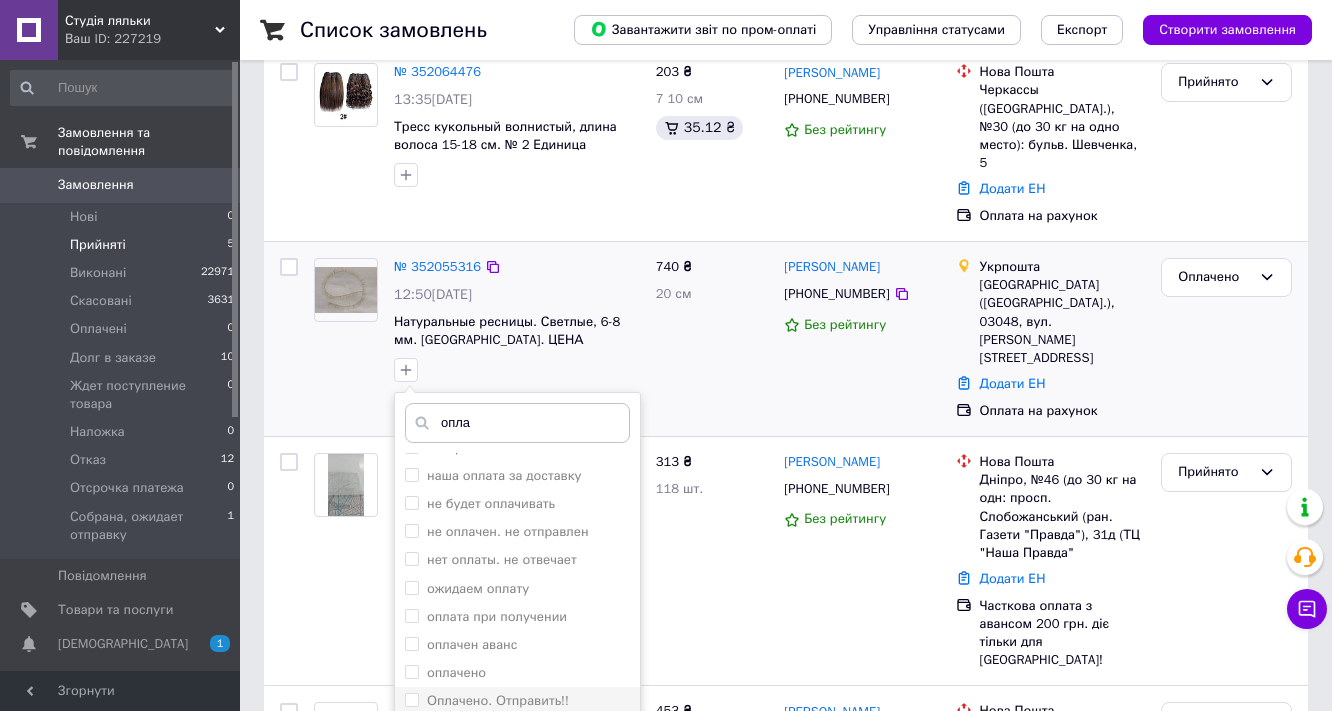 click on "Оплачено. Отправить!!" at bounding box center (411, 699) 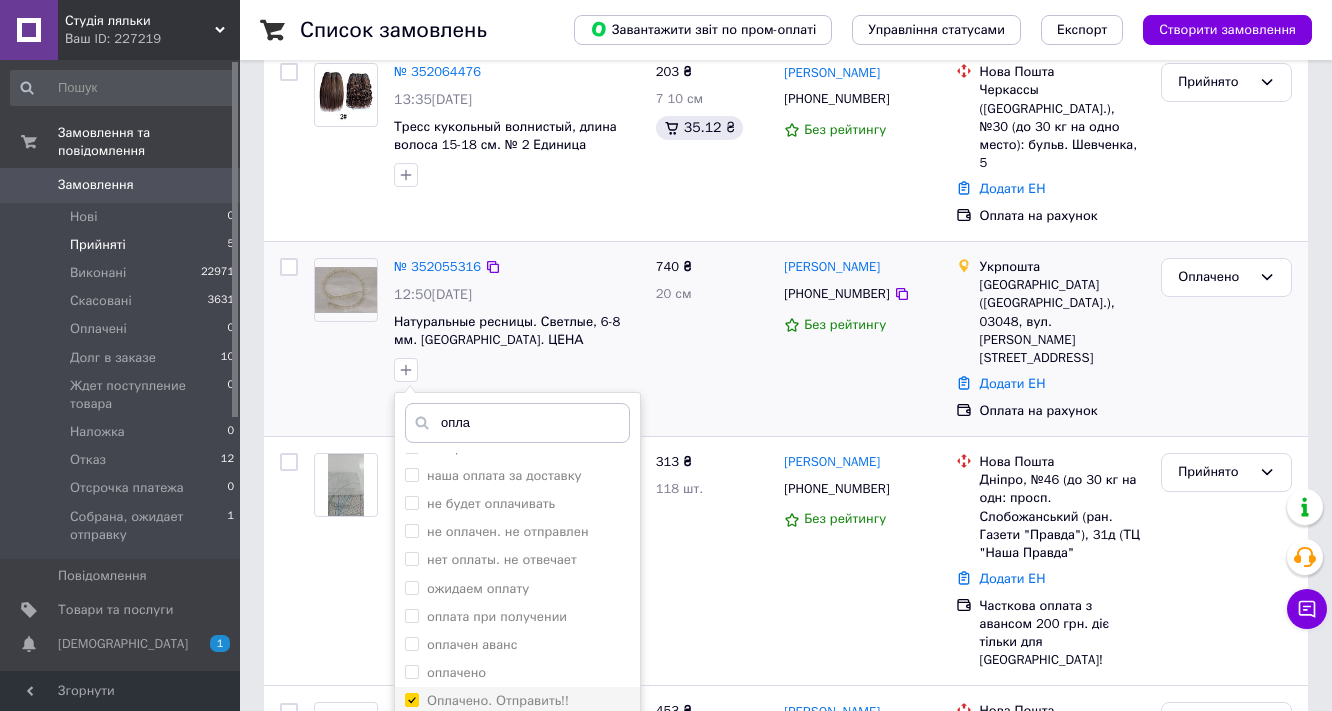 checkbox on "true" 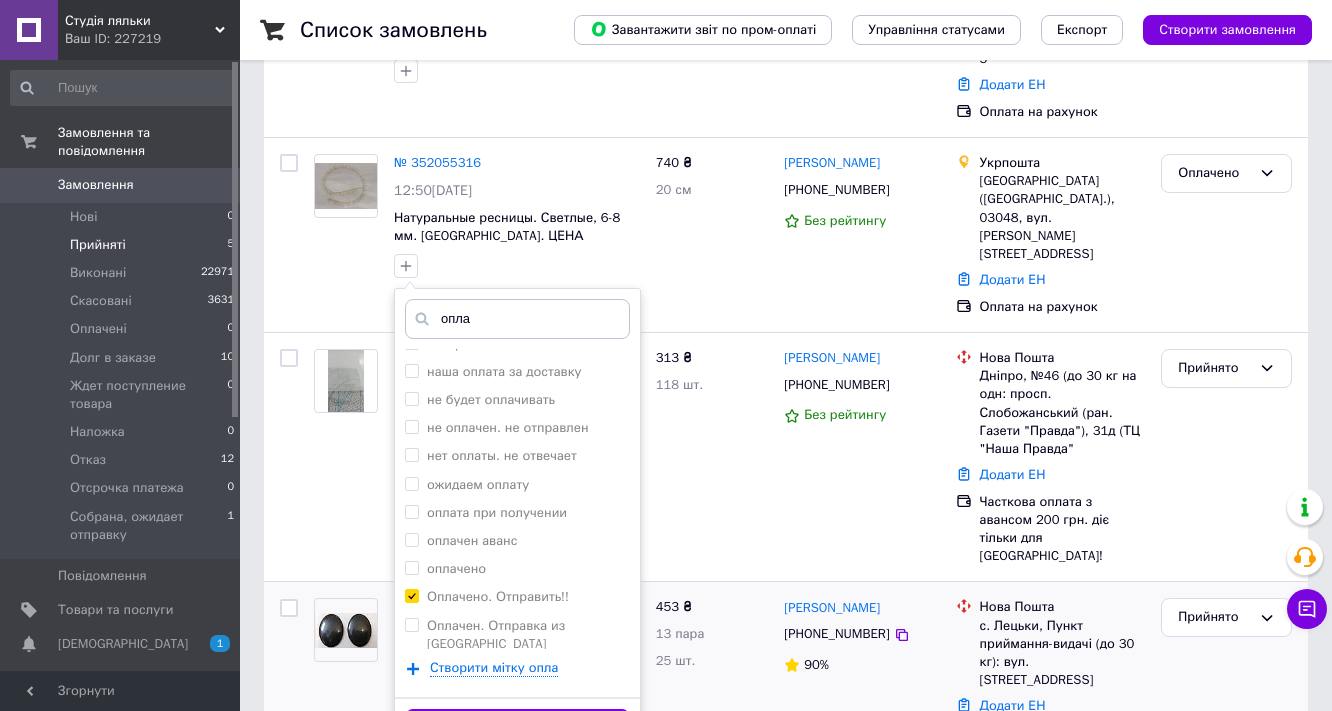 scroll, scrollTop: 400, scrollLeft: 0, axis: vertical 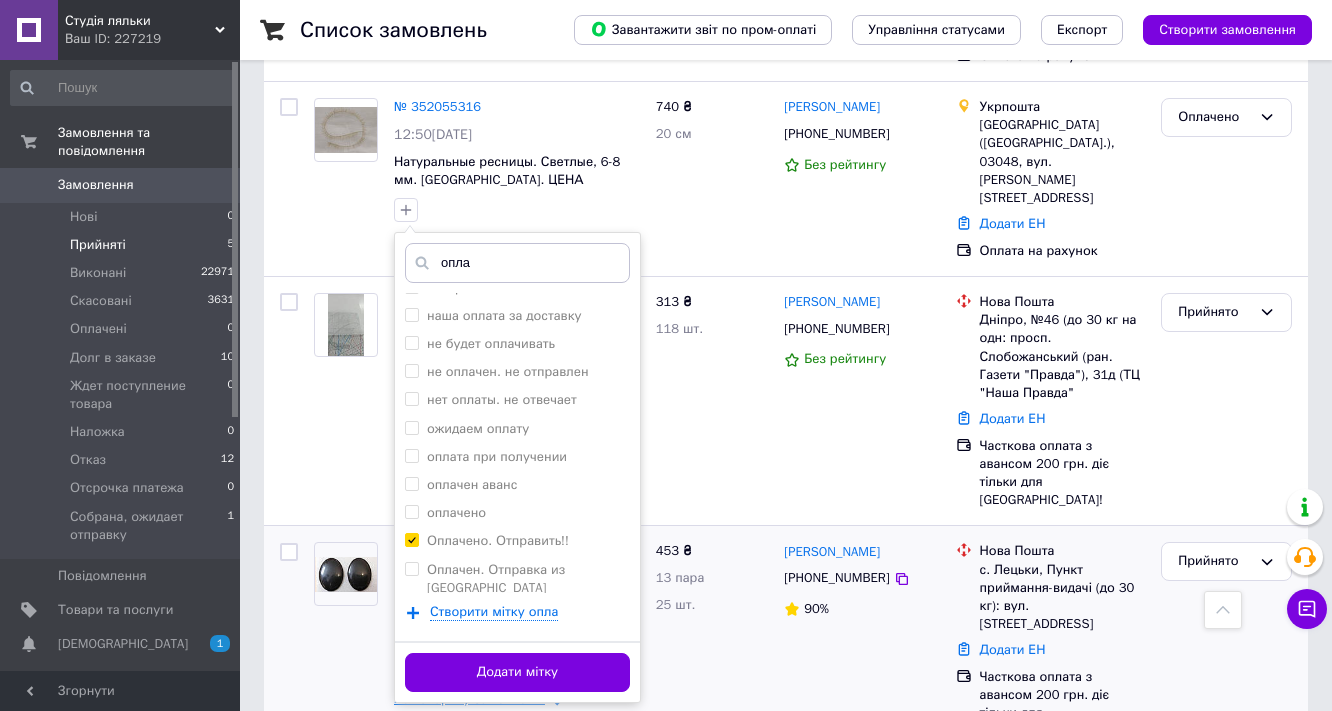 click on "Додати мітку" at bounding box center [517, 672] 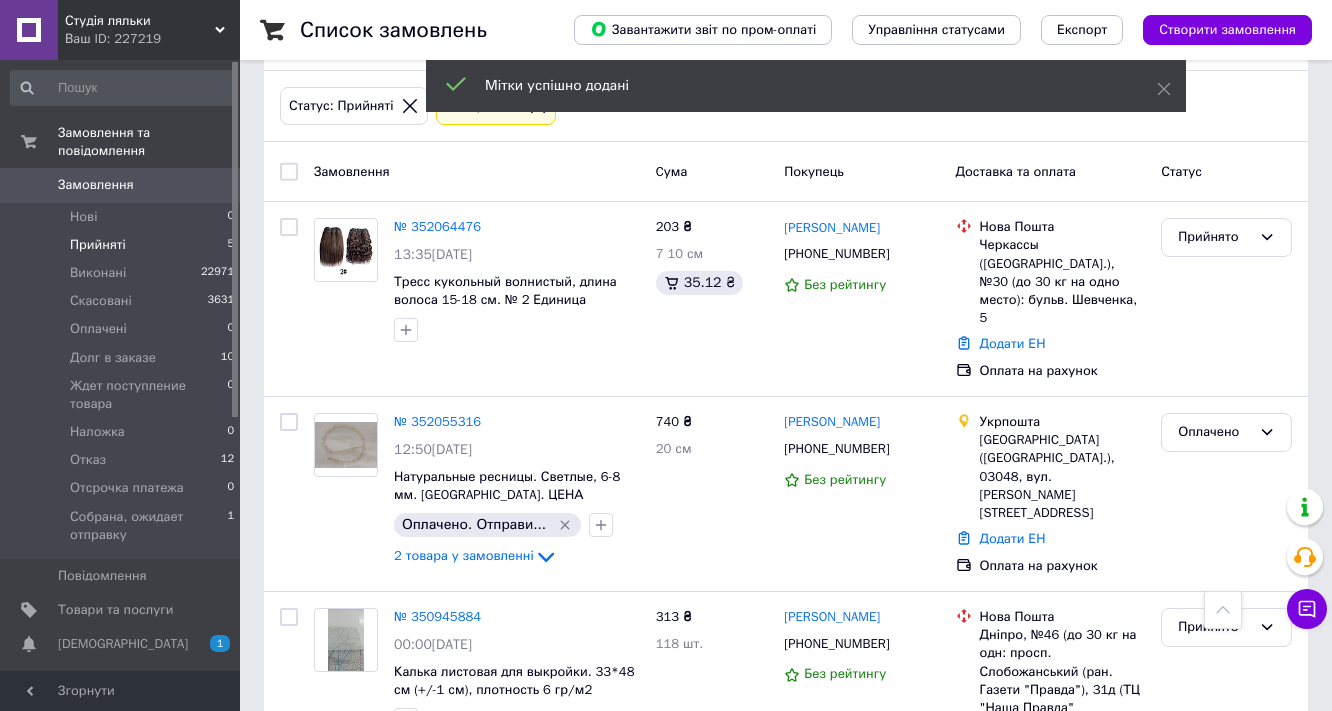 scroll, scrollTop: 80, scrollLeft: 0, axis: vertical 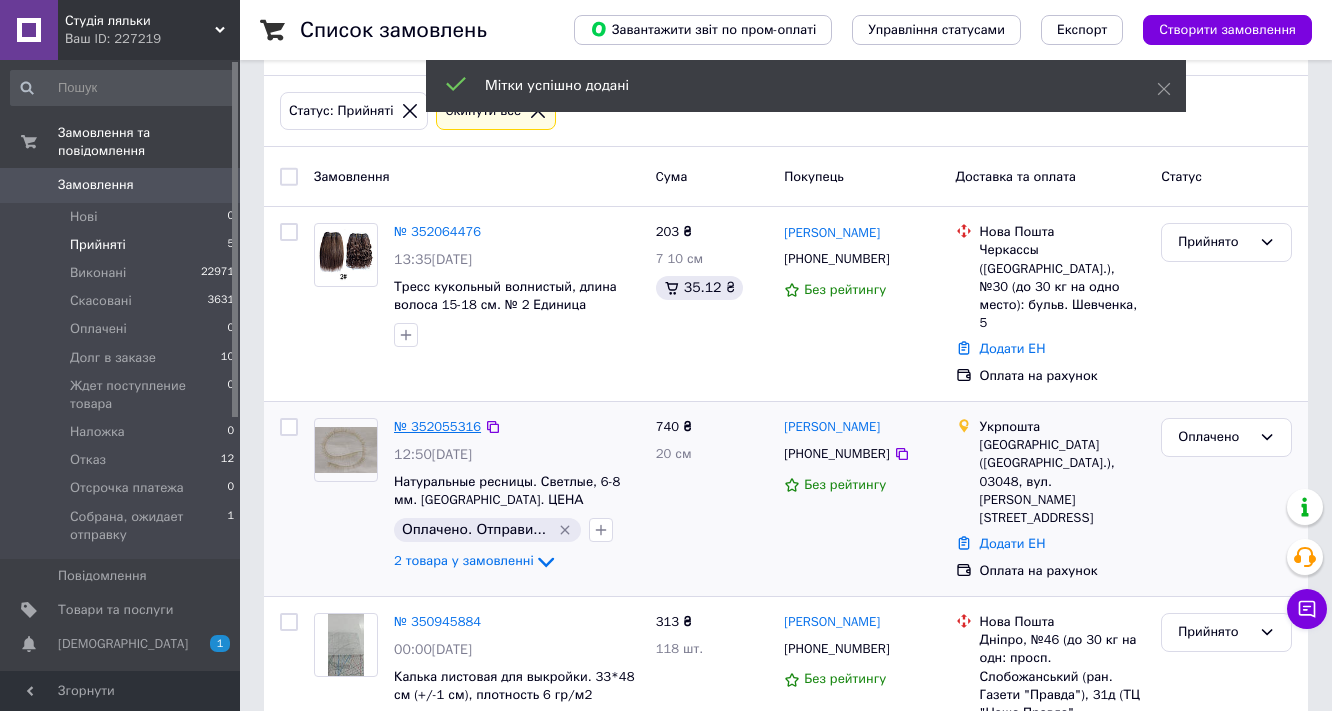 click on "№ 352055316" at bounding box center [437, 426] 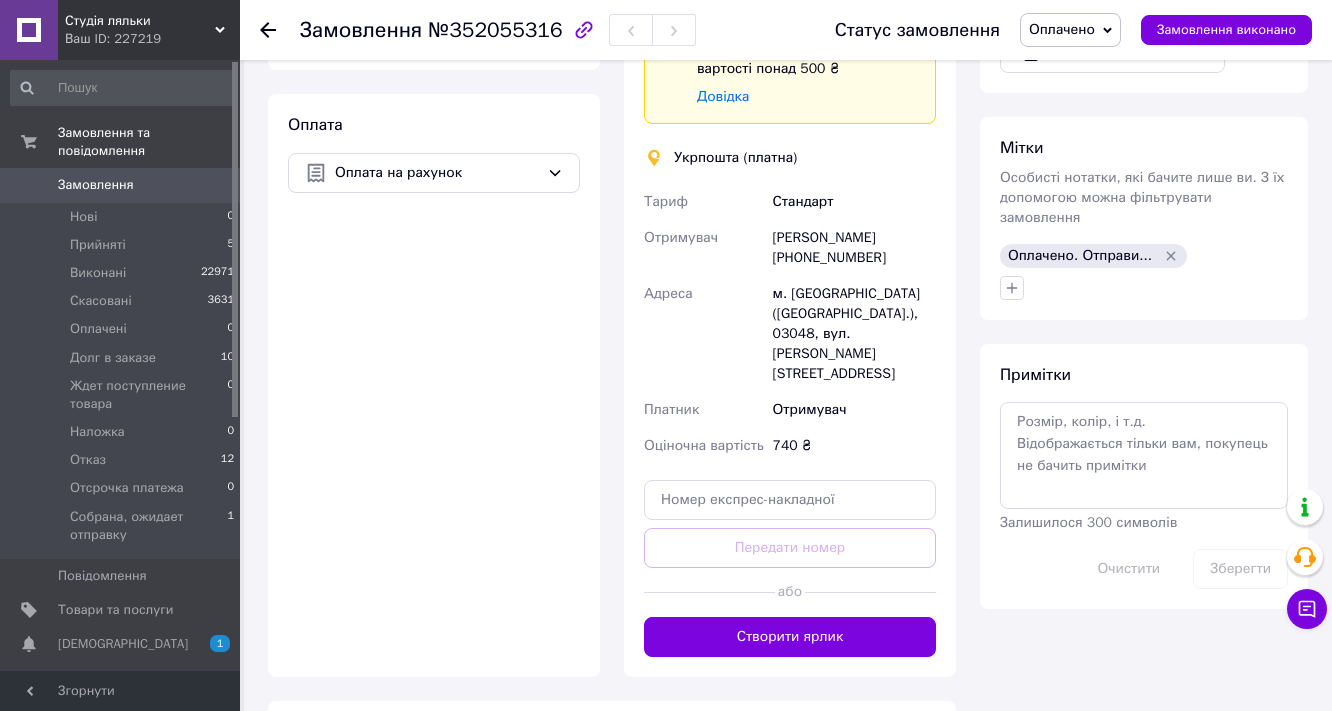 scroll, scrollTop: 800, scrollLeft: 0, axis: vertical 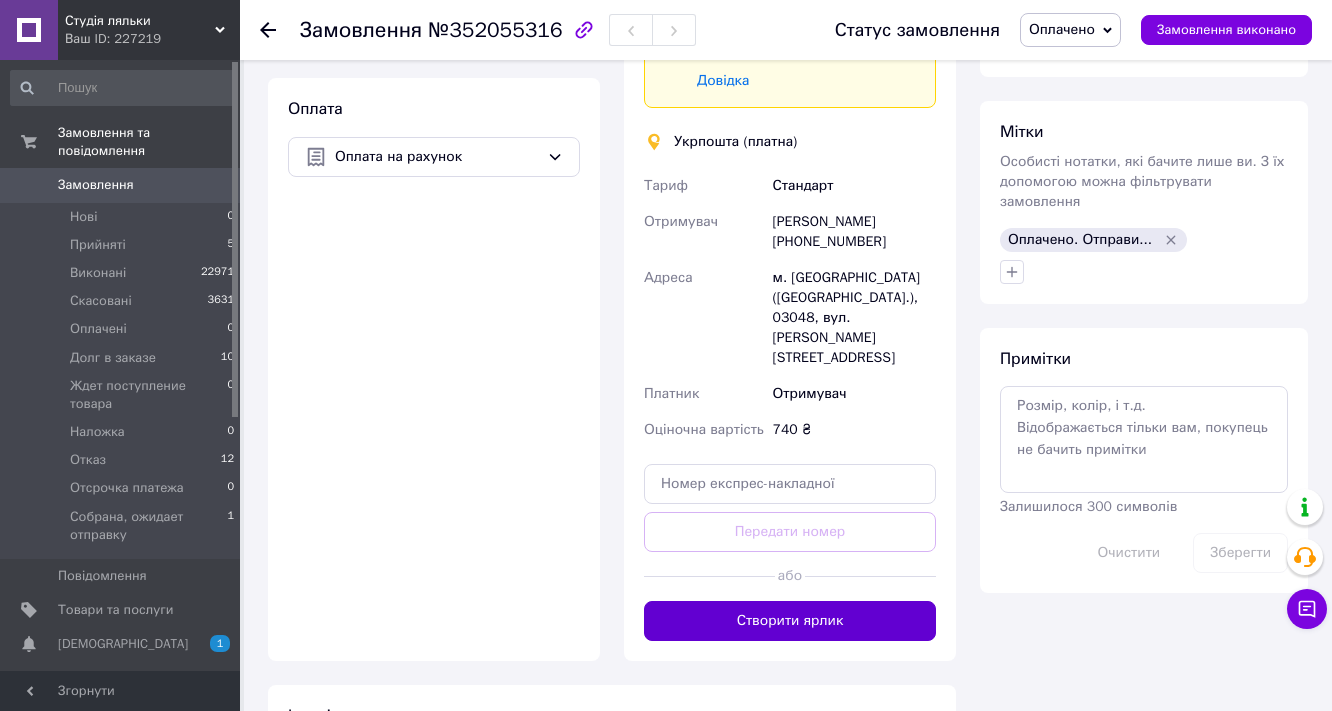 click on "Створити ярлик" at bounding box center (790, 621) 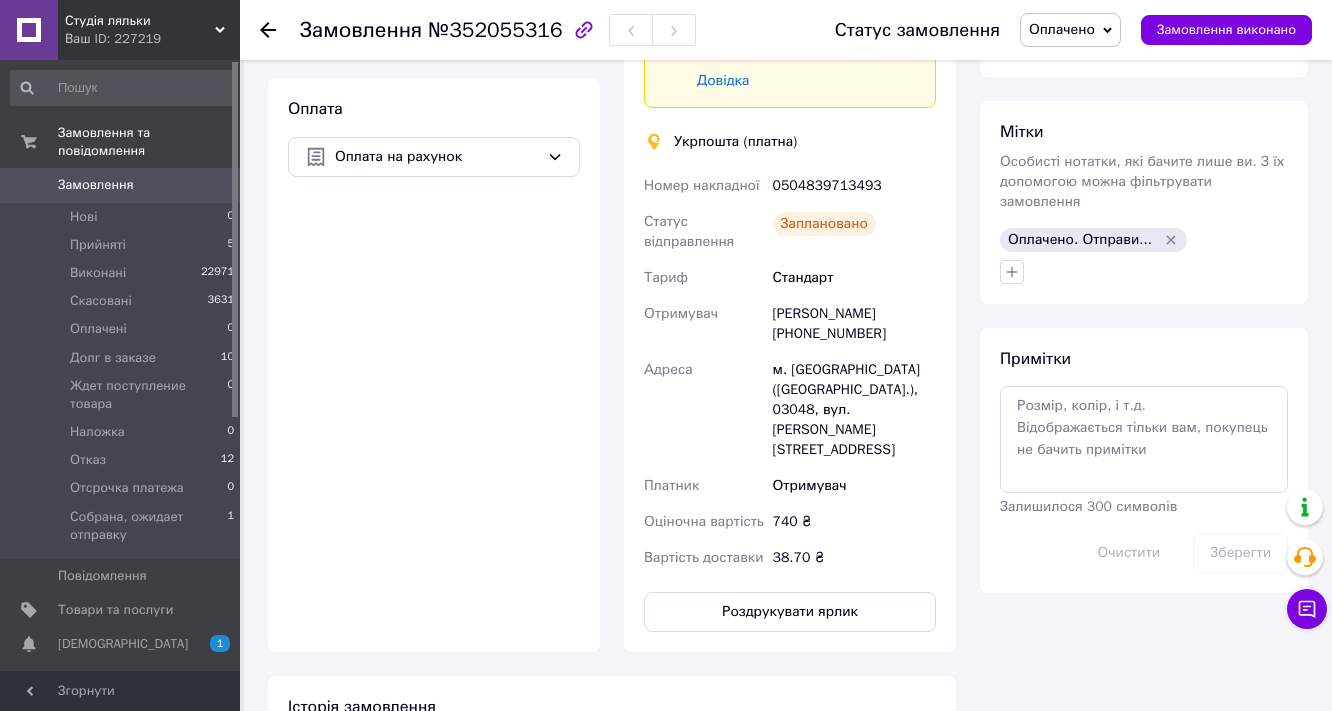 click on "Замовлення" at bounding box center [96, 185] 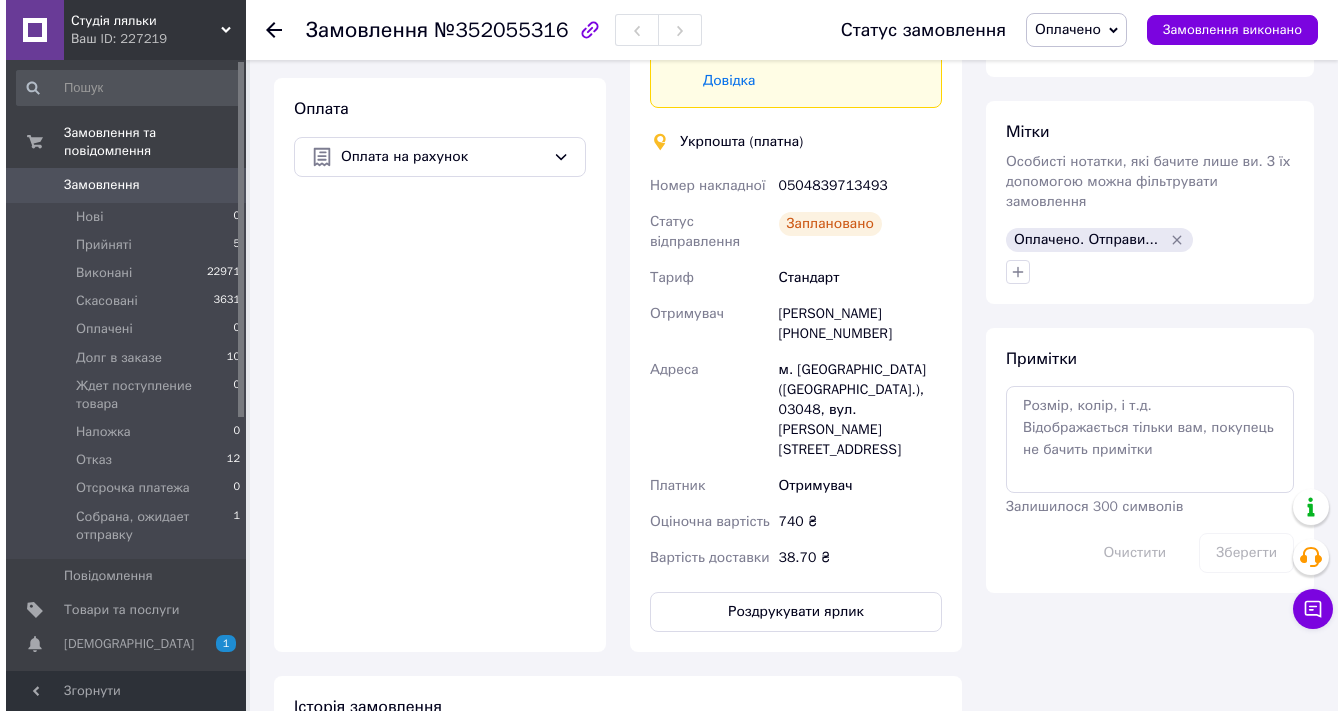 scroll, scrollTop: 0, scrollLeft: 0, axis: both 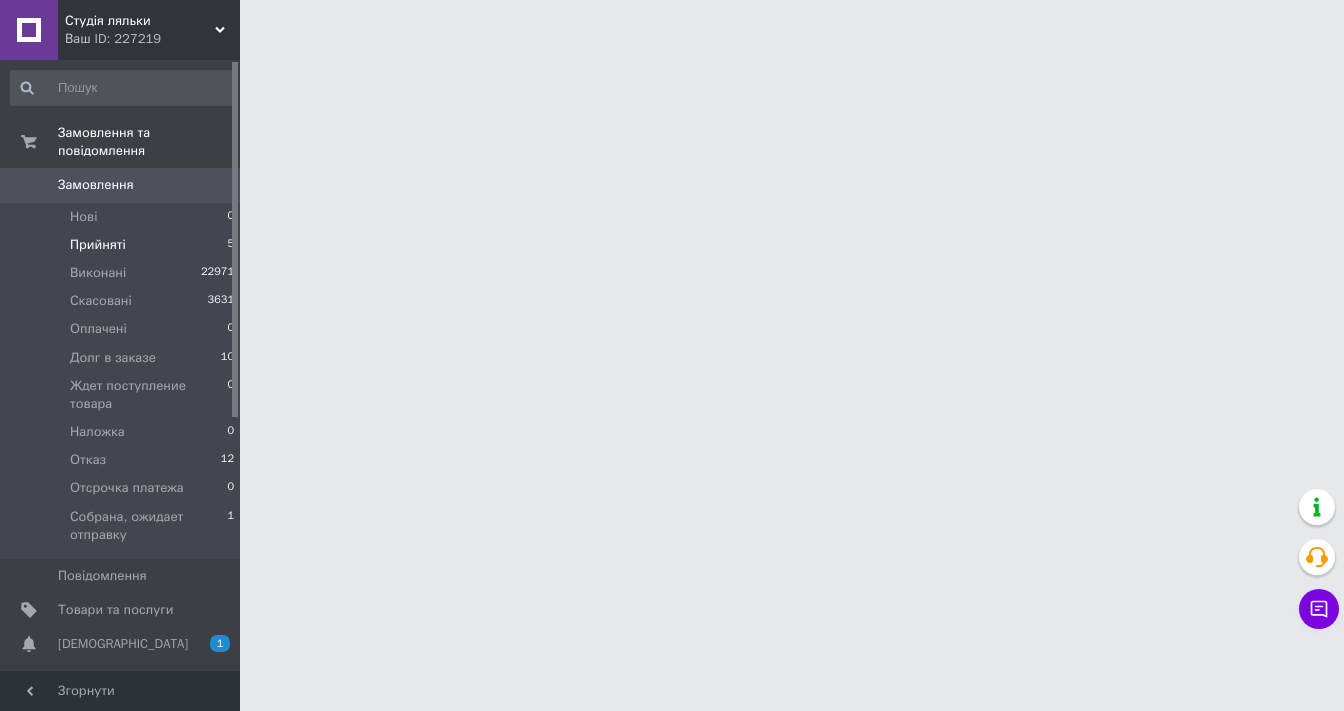 click on "Прийняті" at bounding box center (98, 245) 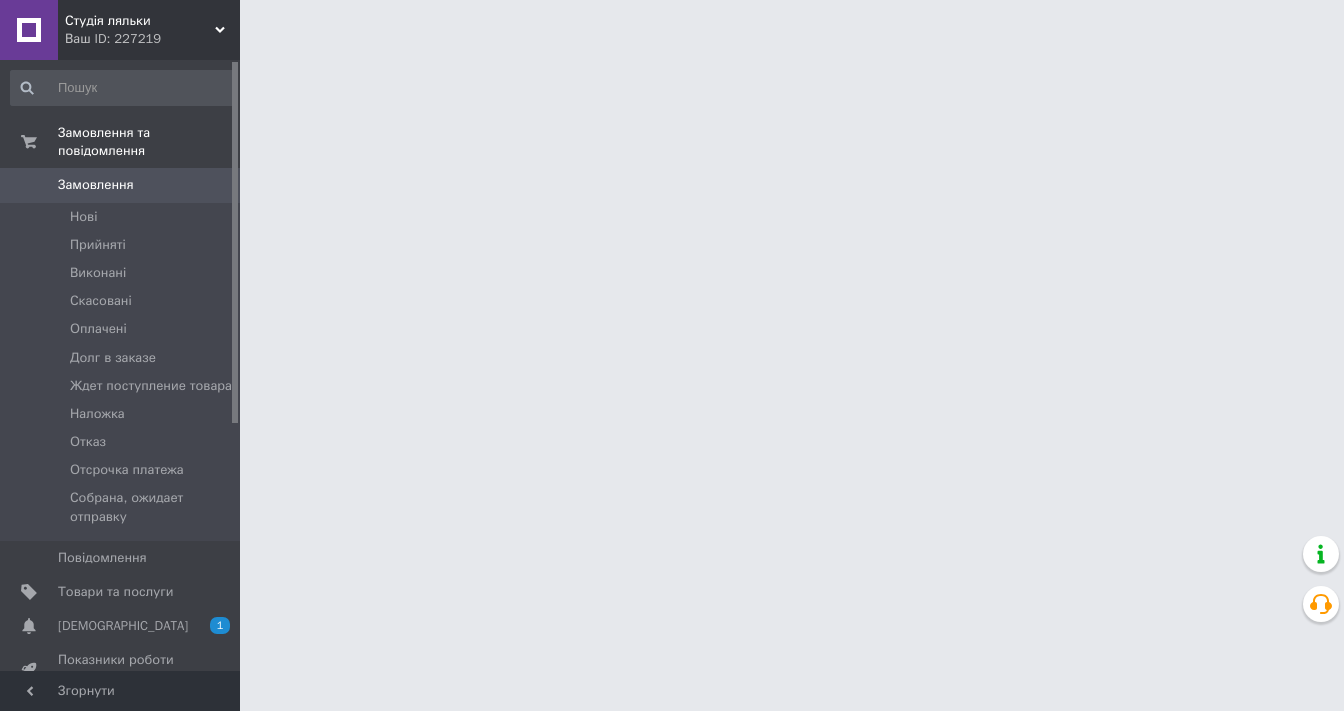 scroll, scrollTop: 0, scrollLeft: 0, axis: both 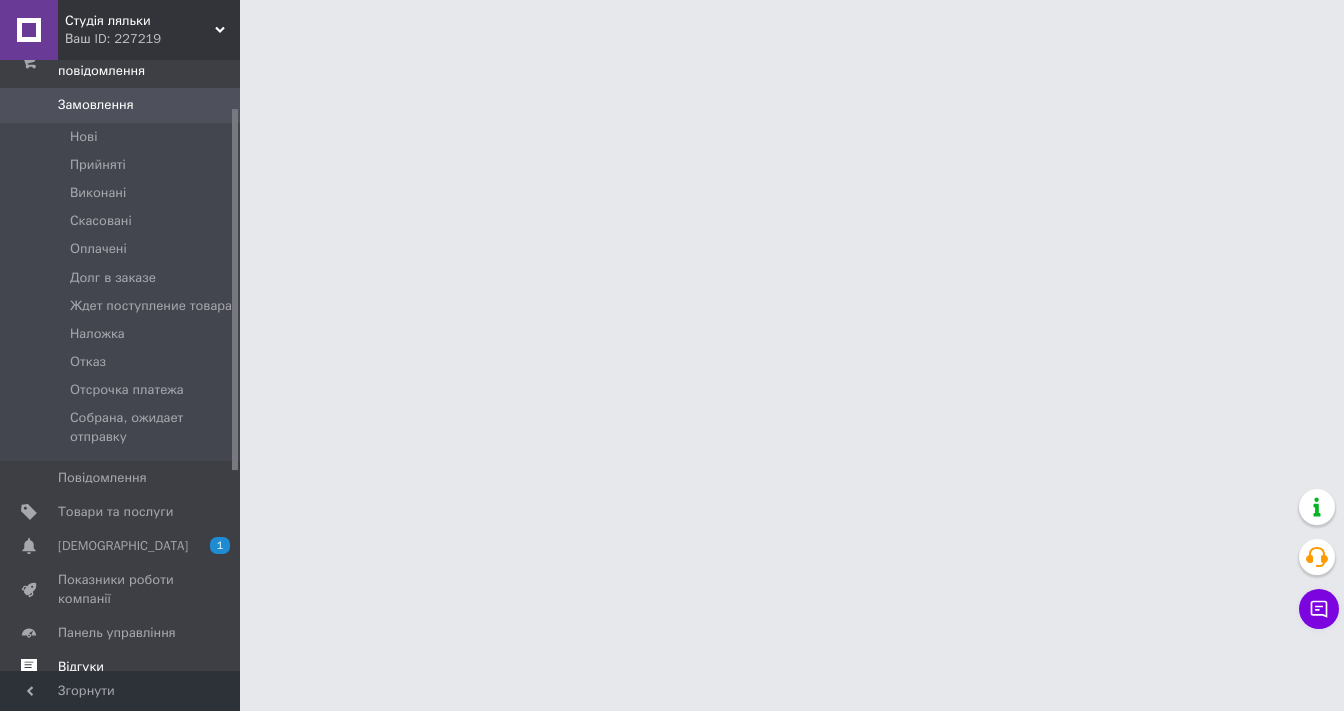 click on "Відгуки" at bounding box center (81, 667) 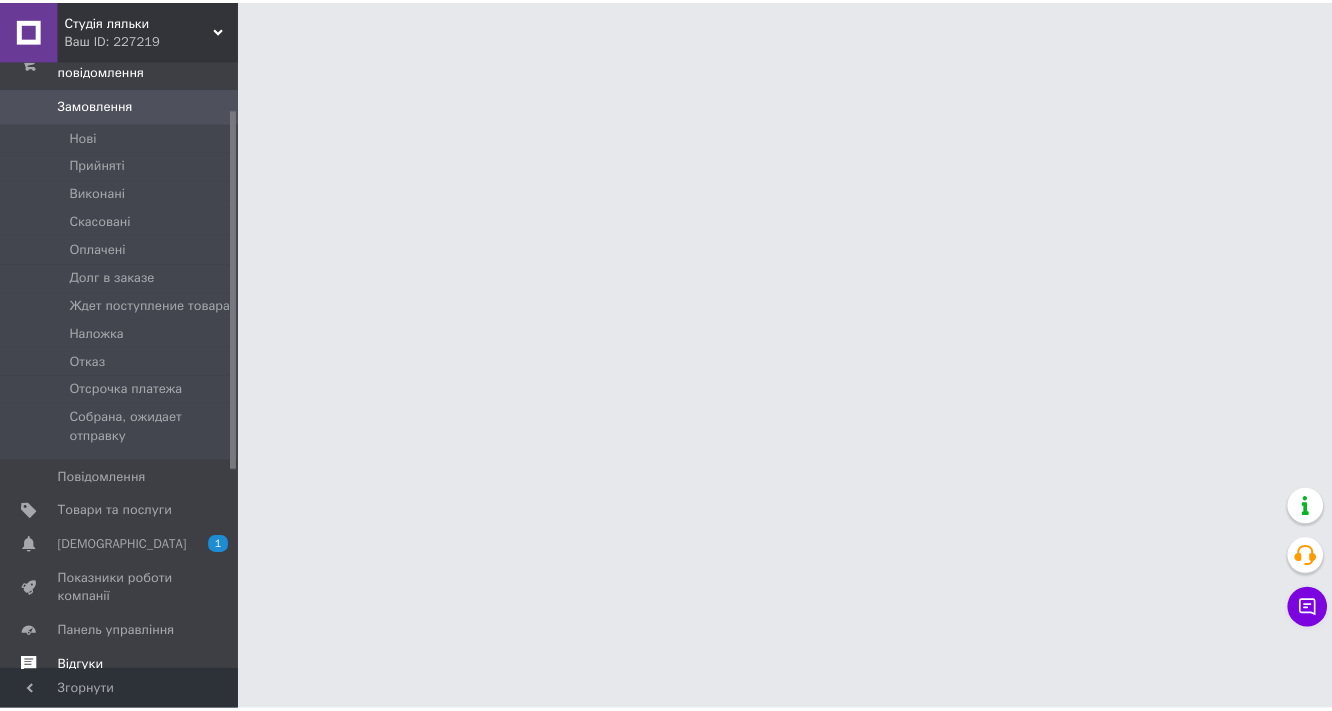 scroll, scrollTop: 89, scrollLeft: 0, axis: vertical 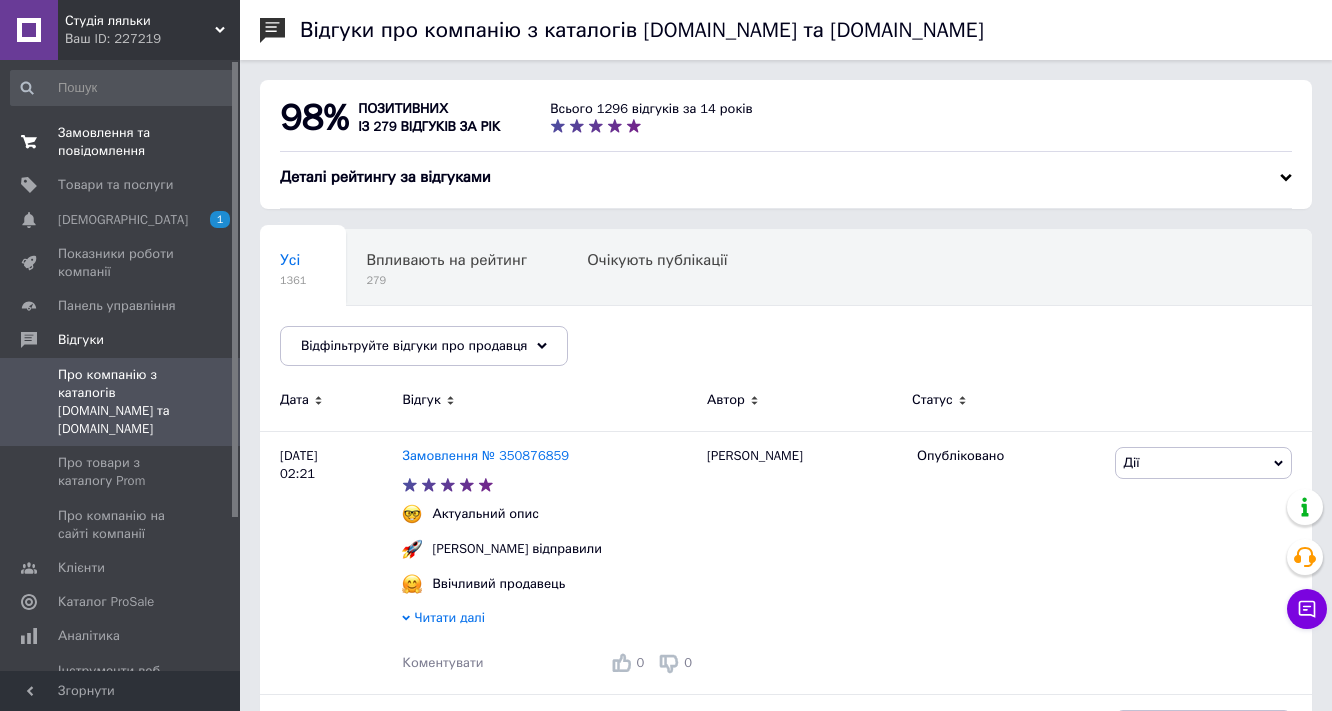 click on "Замовлення та повідомлення" at bounding box center [121, 142] 